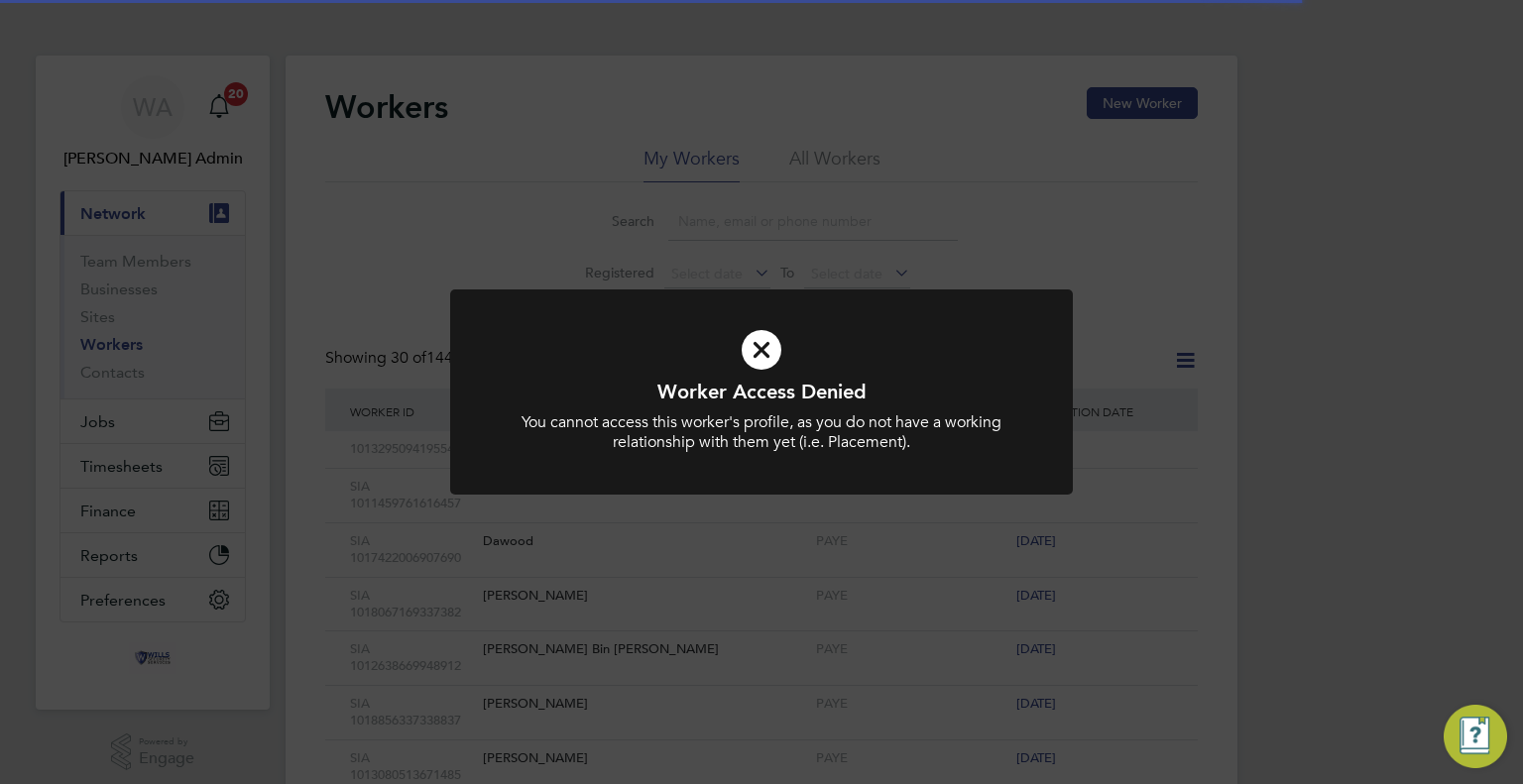 scroll, scrollTop: 0, scrollLeft: 0, axis: both 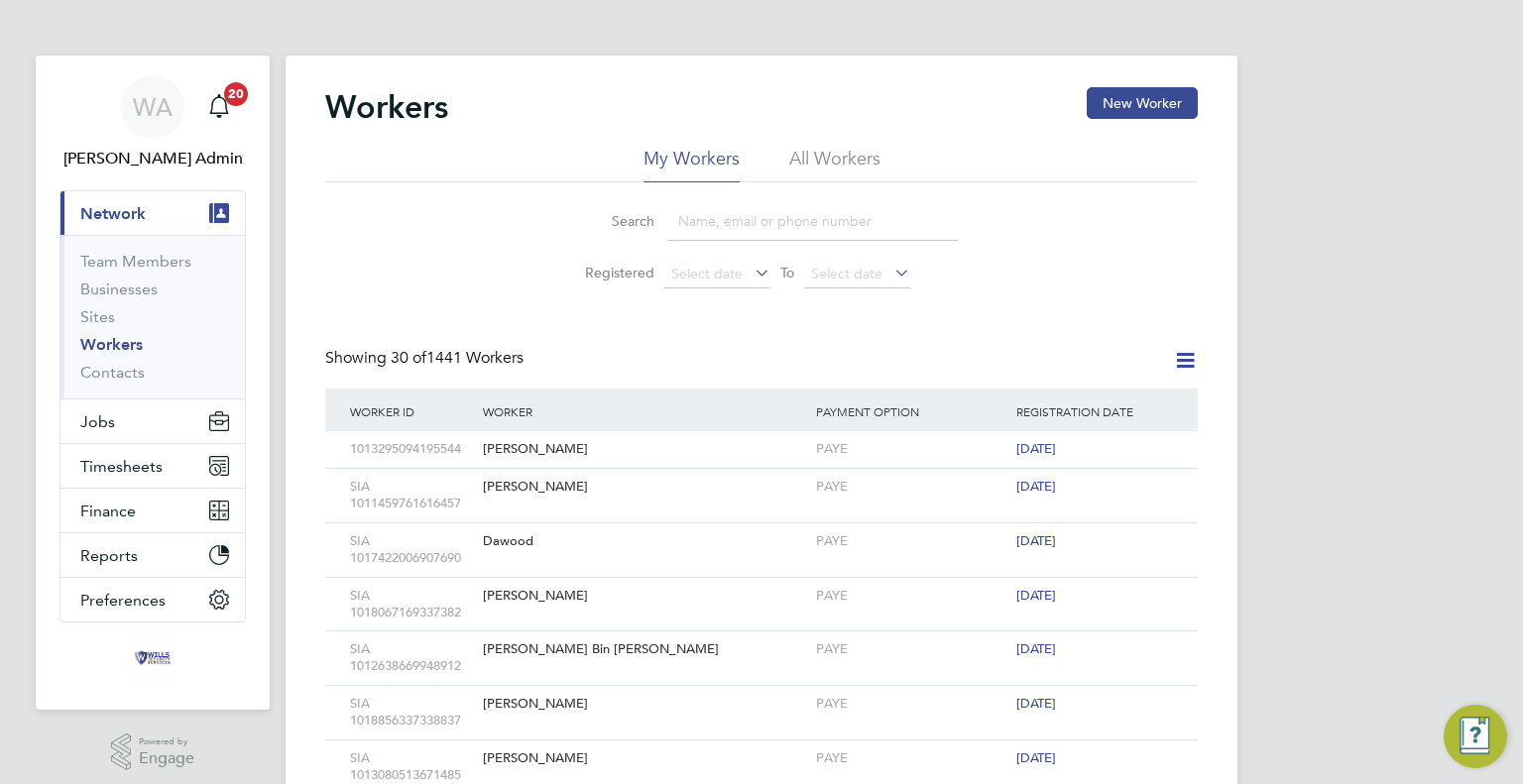 click at bounding box center (762, 360) 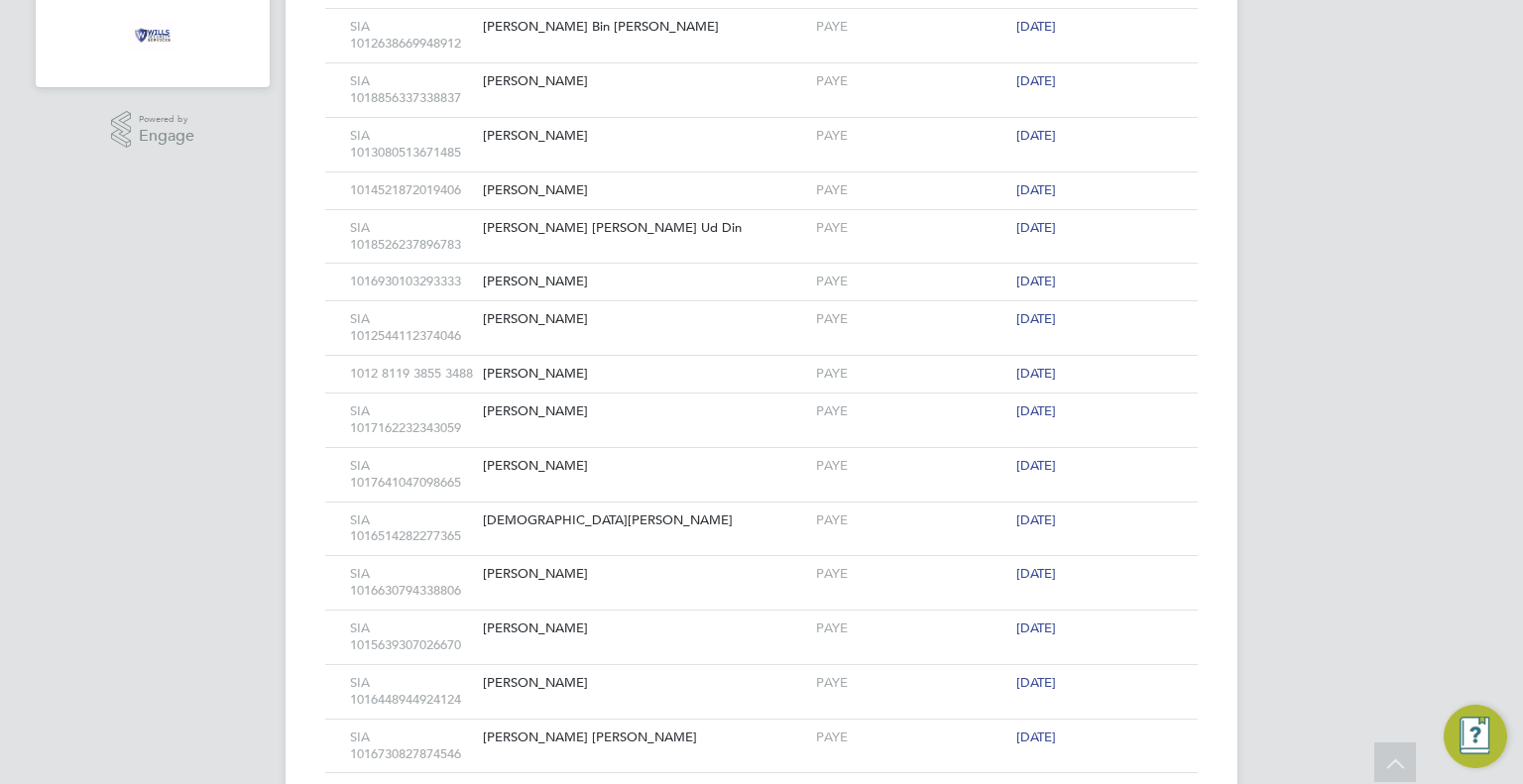 scroll, scrollTop: 0, scrollLeft: 0, axis: both 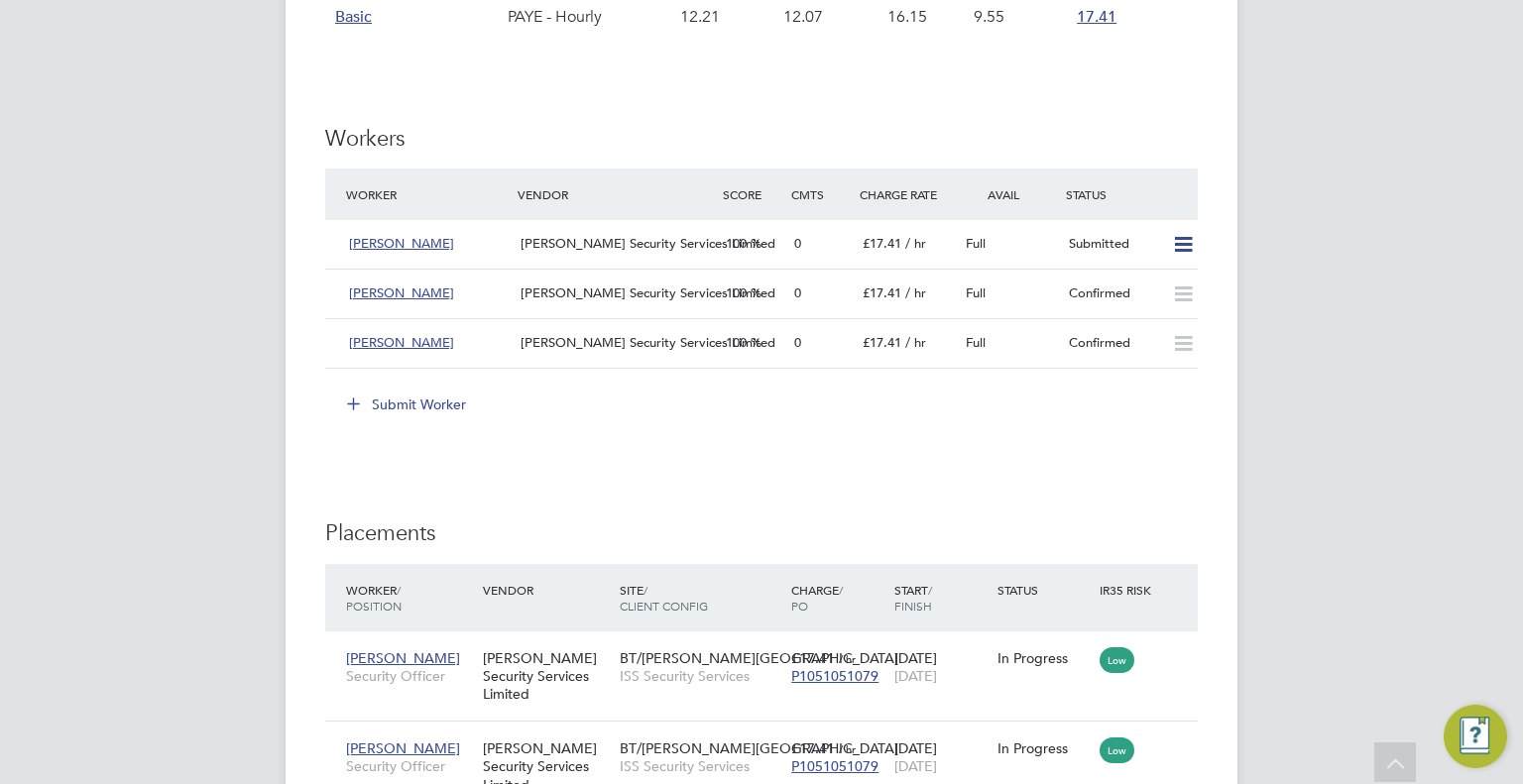 click on "Submit Worker" 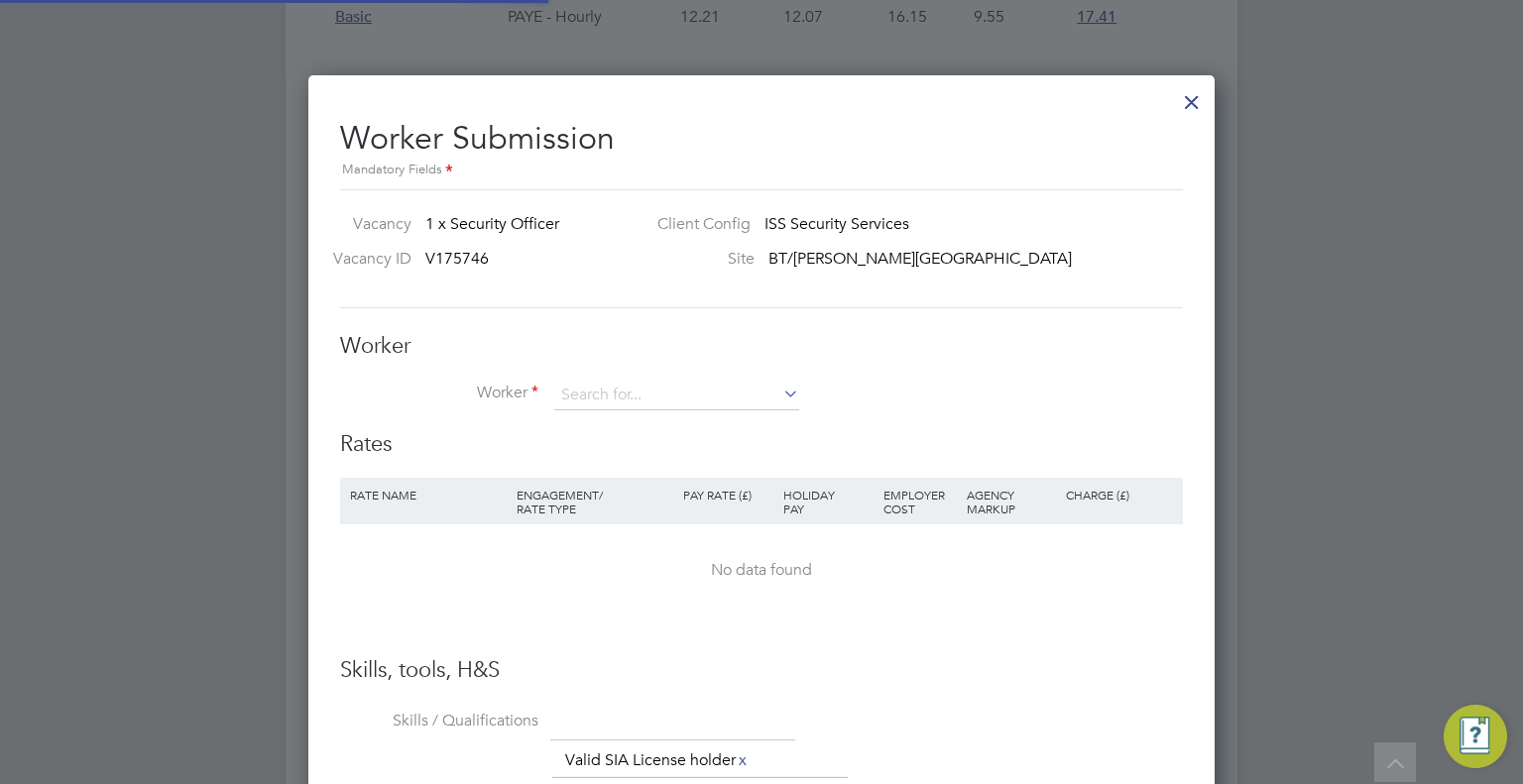 scroll, scrollTop: 10, scrollLeft: 10, axis: both 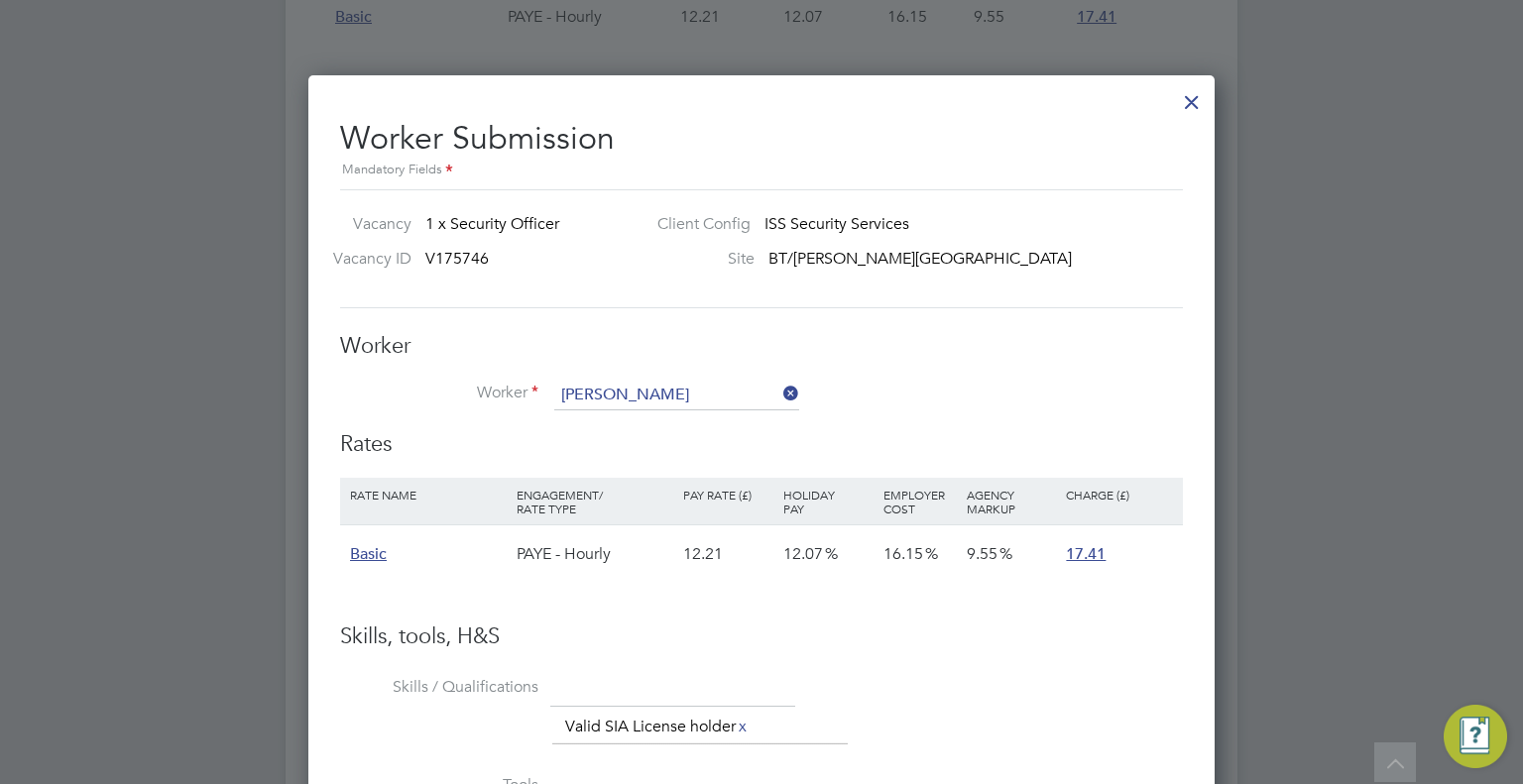click on "Moiz" 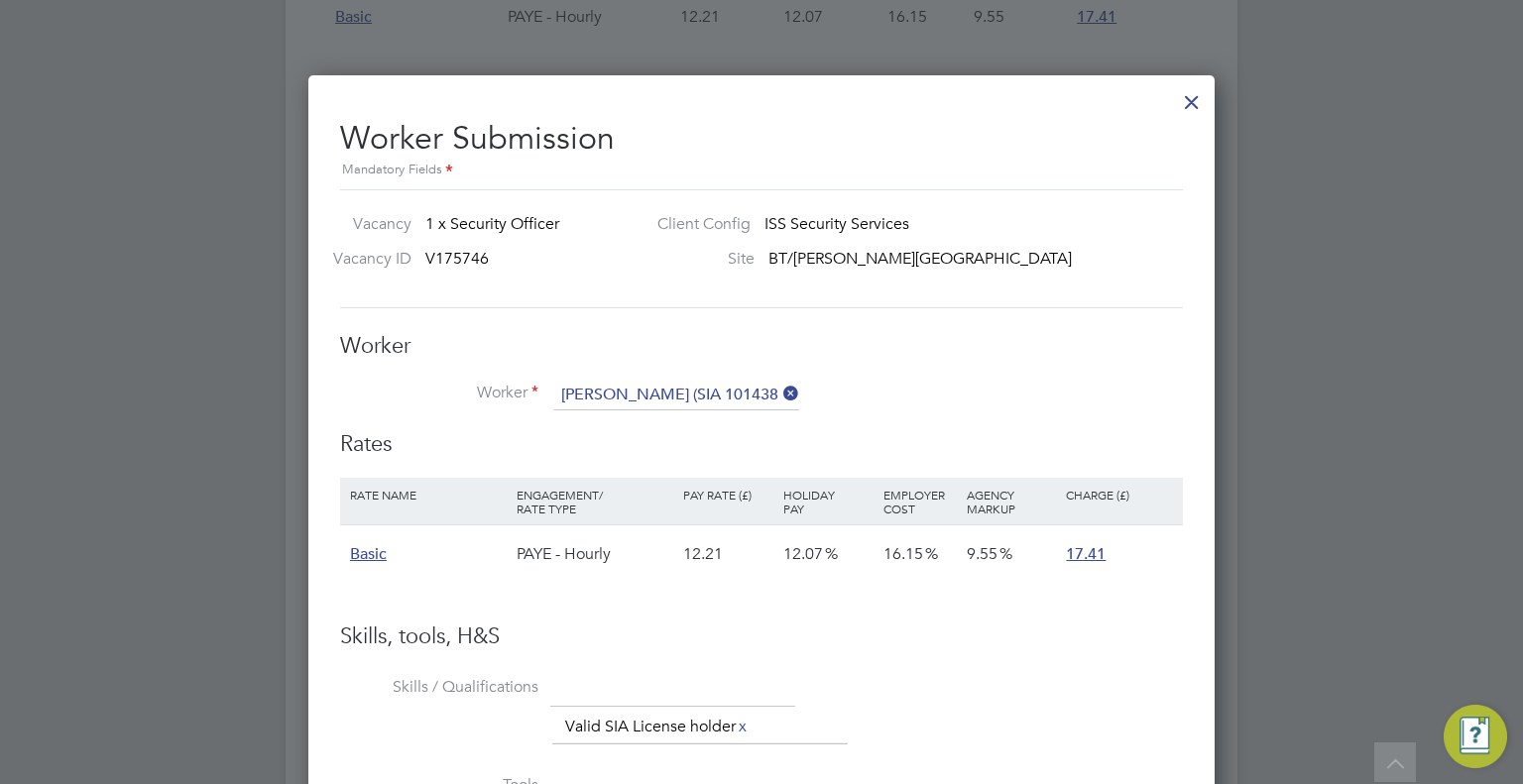 scroll, scrollTop: 9, scrollLeft: 9, axis: both 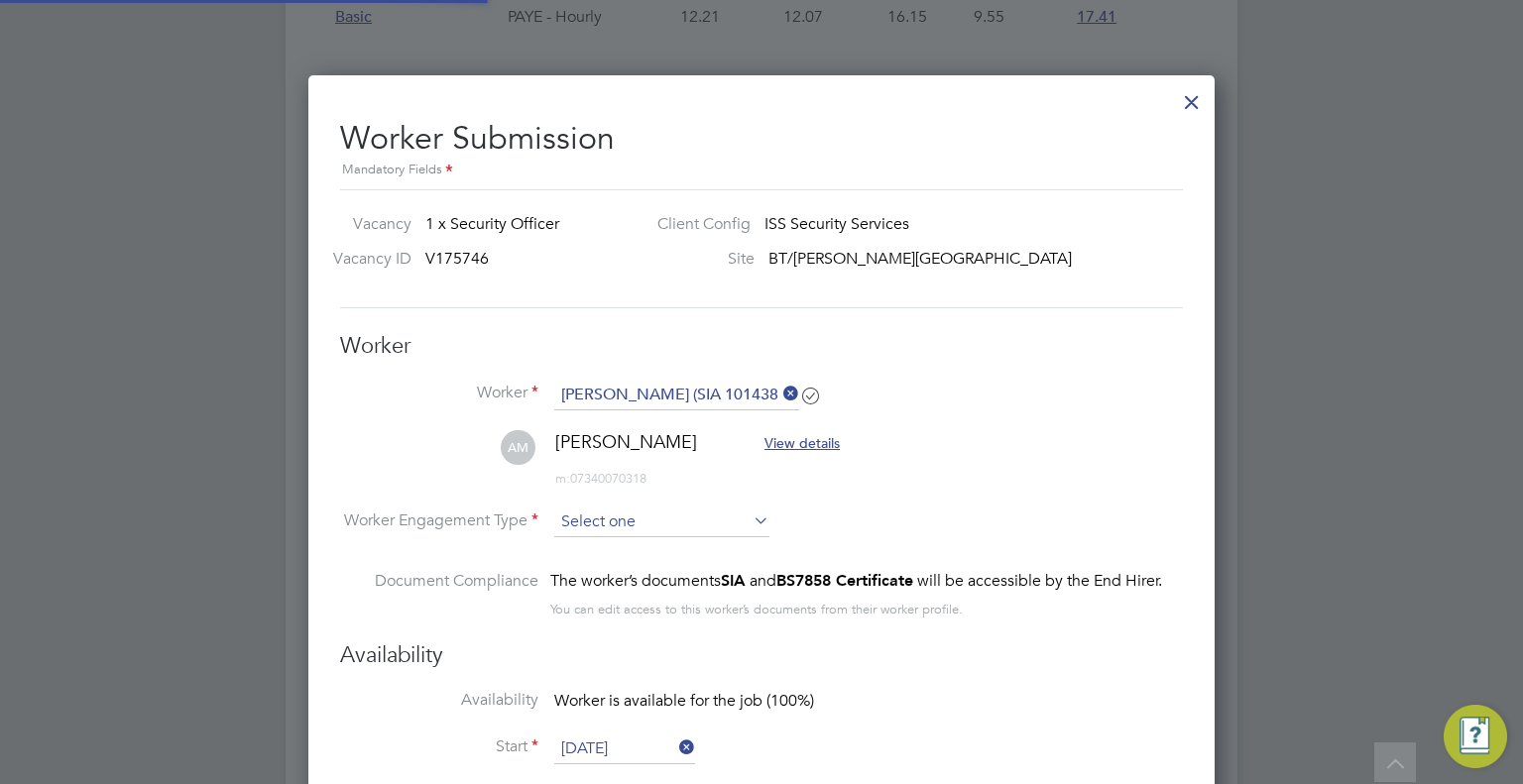 click at bounding box center [661, 522] 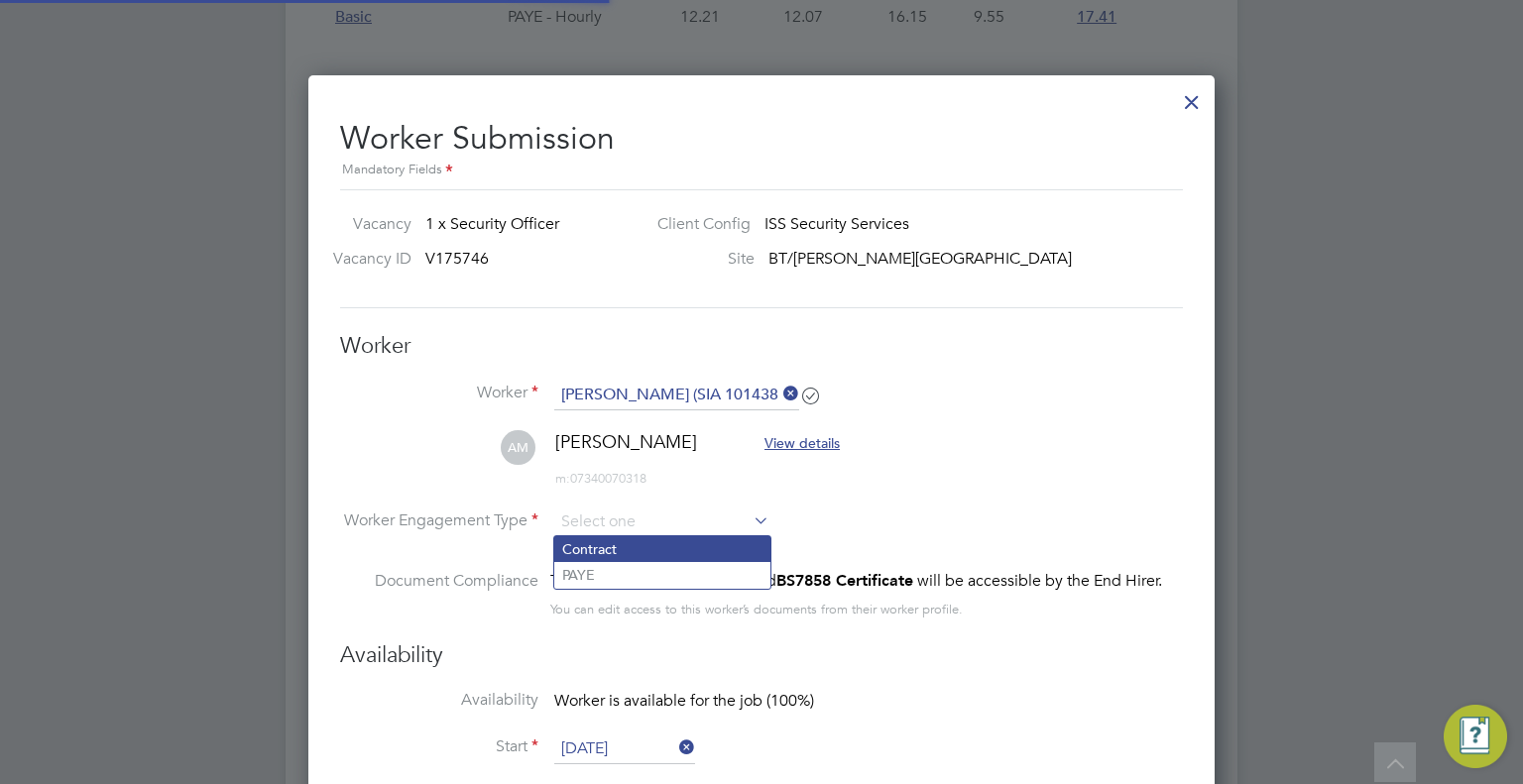 type on "[DATE]" 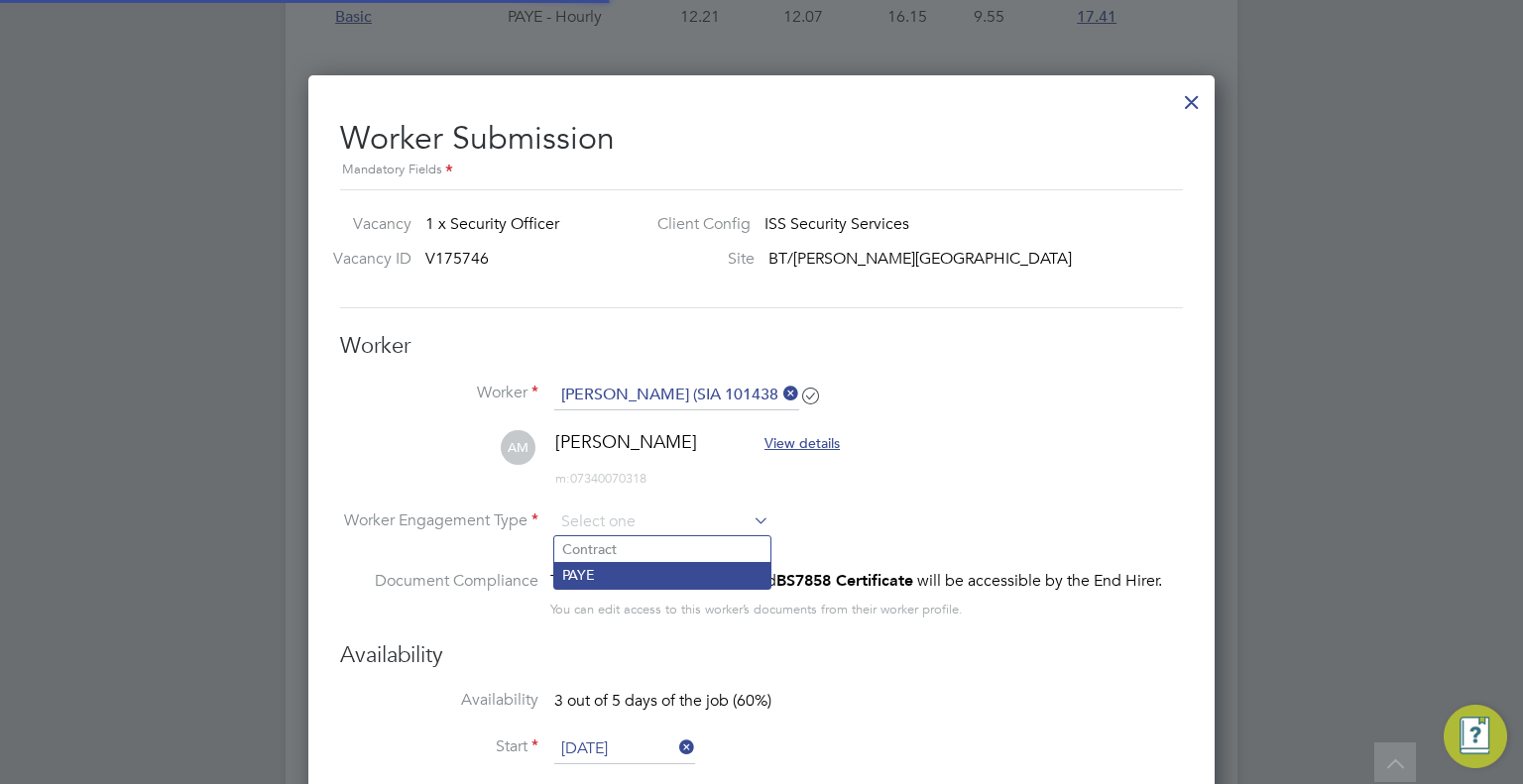 click on "PAYE" 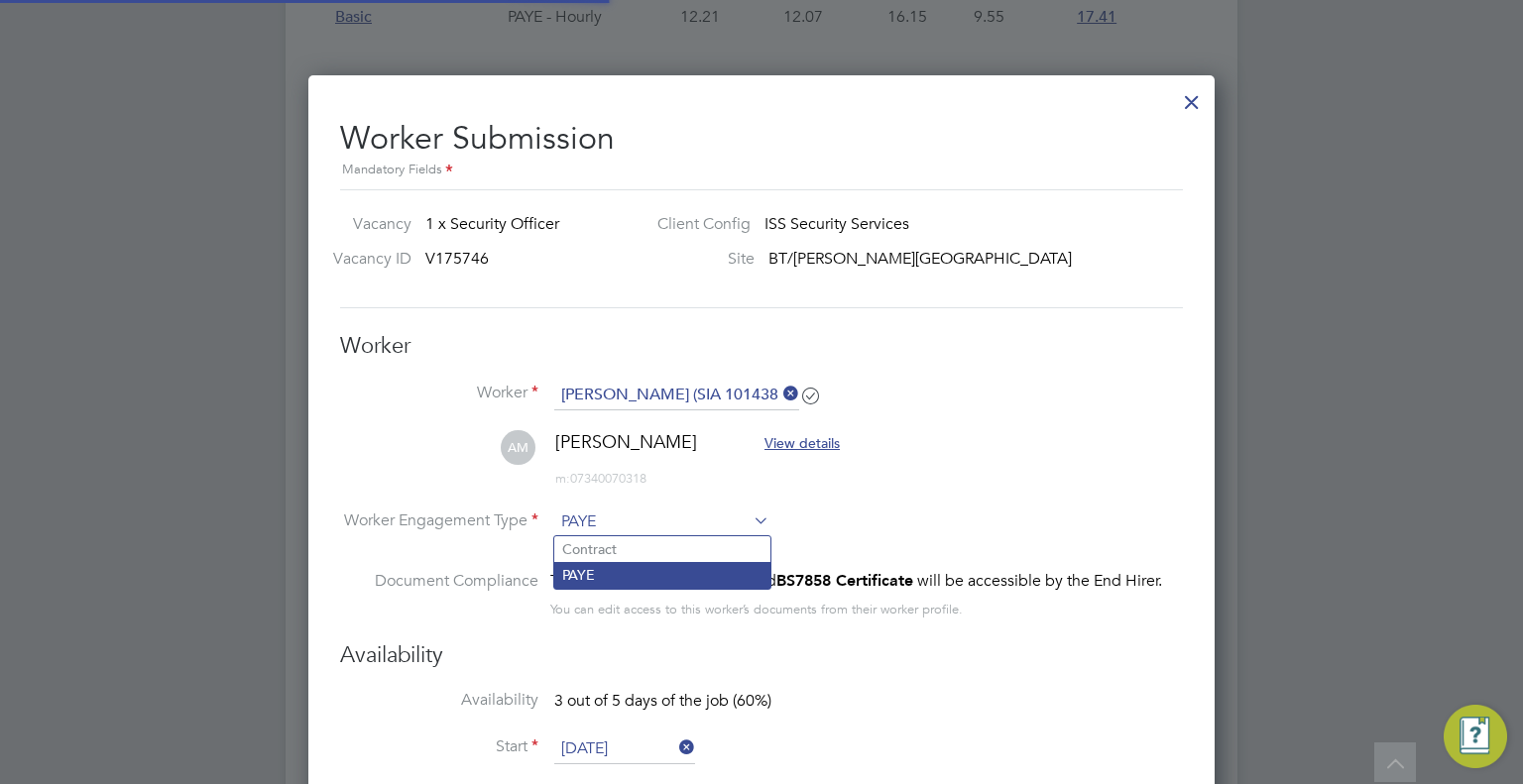 scroll, scrollTop: 9, scrollLeft: 9, axis: both 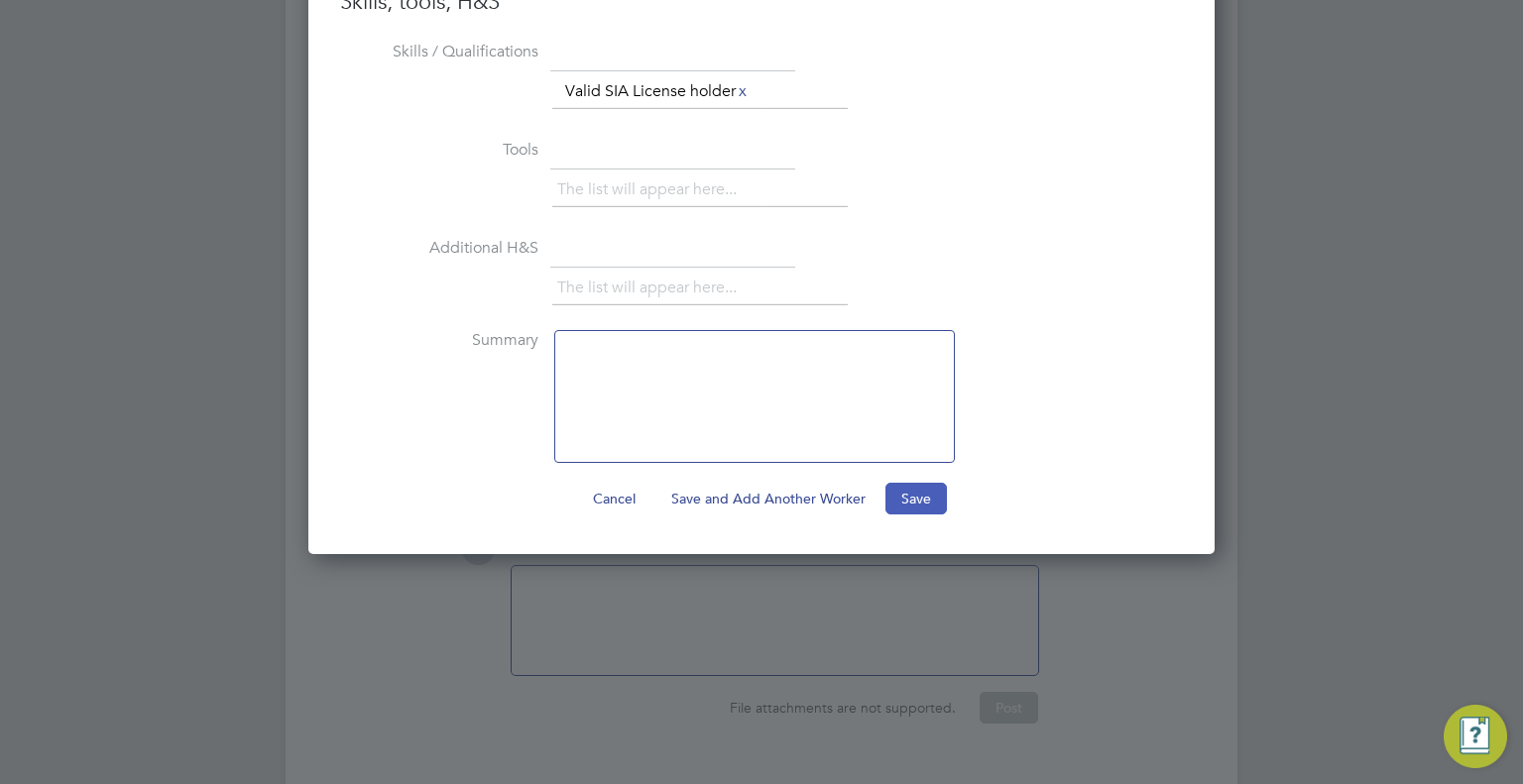 click on "Save" at bounding box center [916, 499] 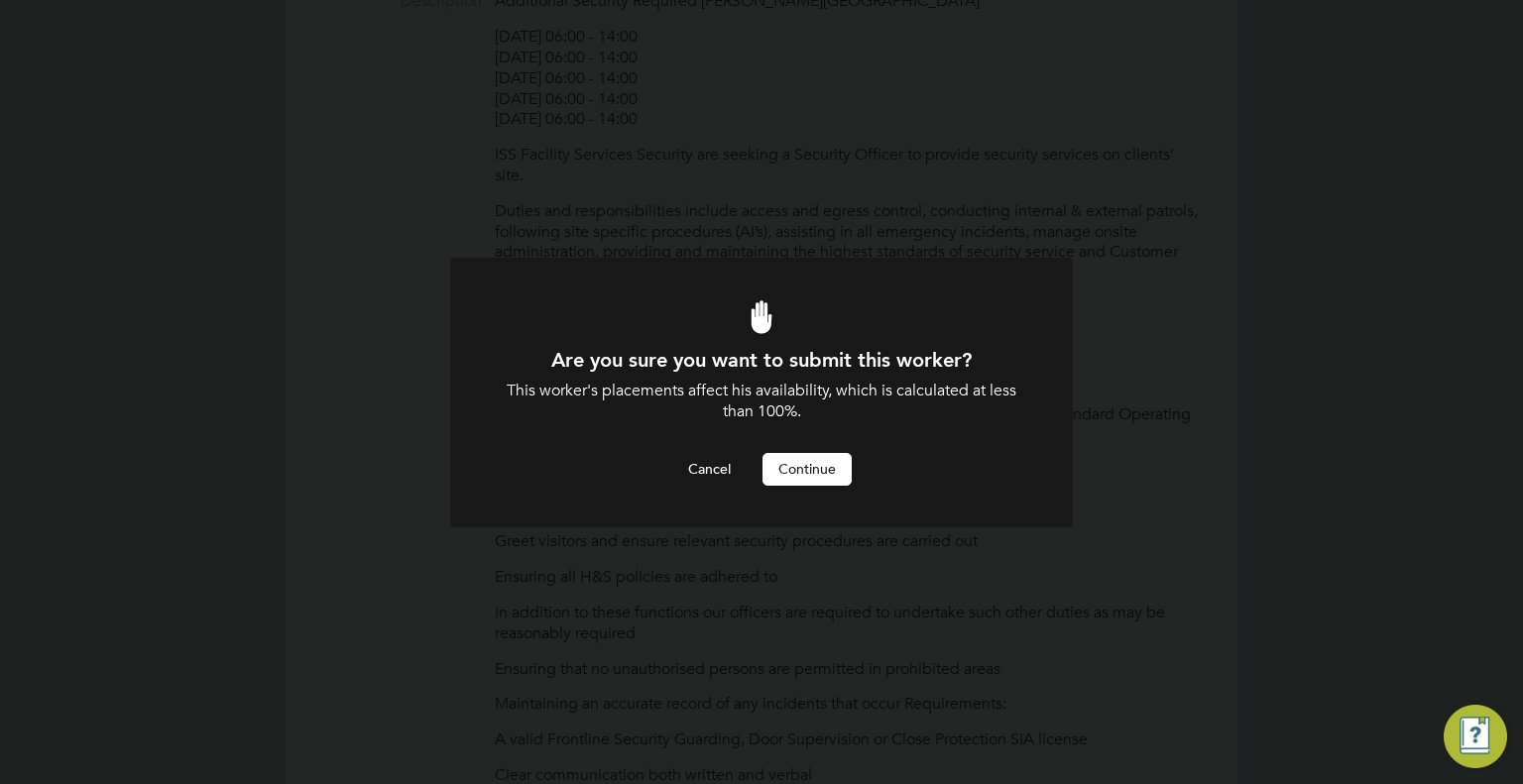 scroll, scrollTop: 0, scrollLeft: 0, axis: both 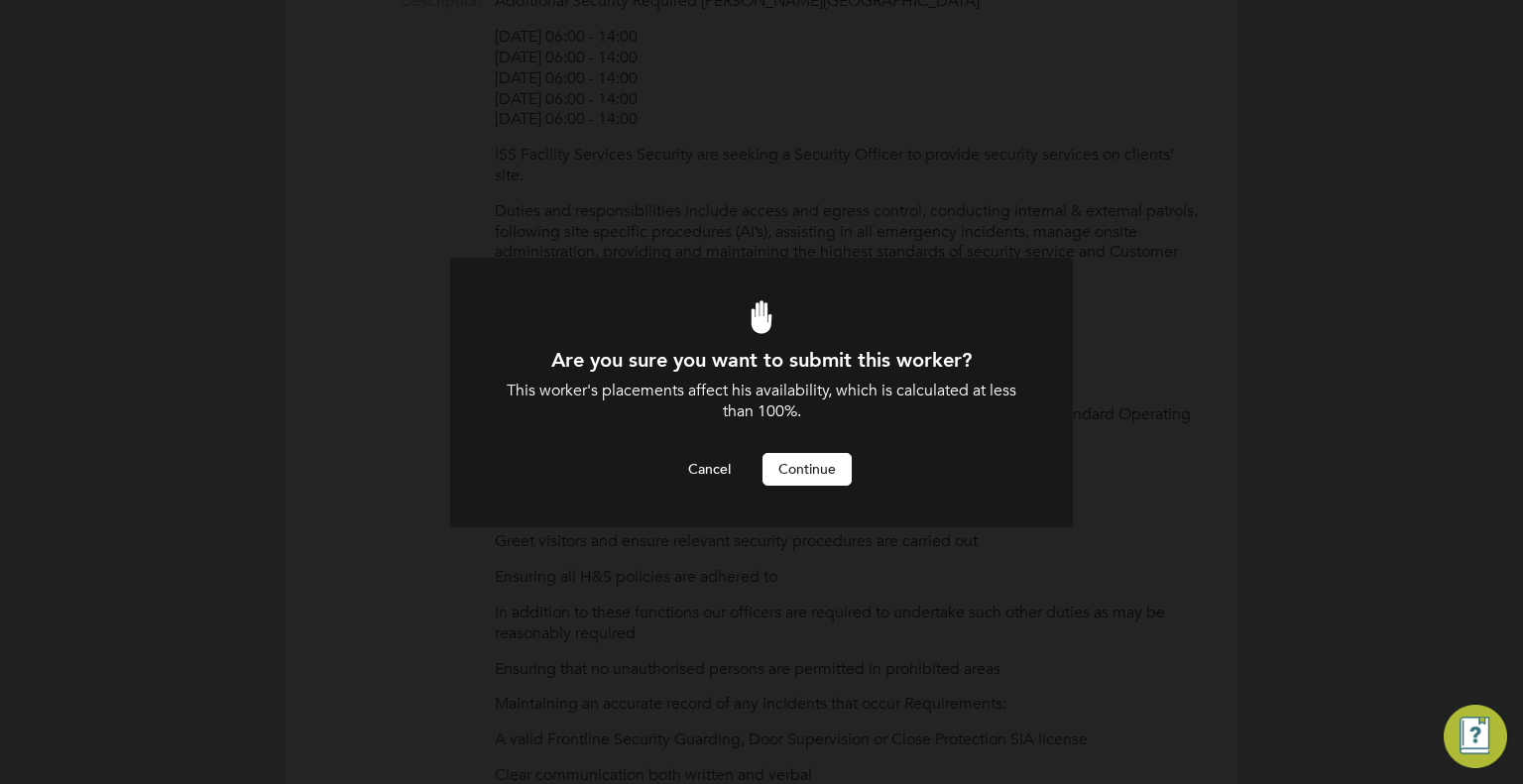 click on "Continue" at bounding box center (807, 469) 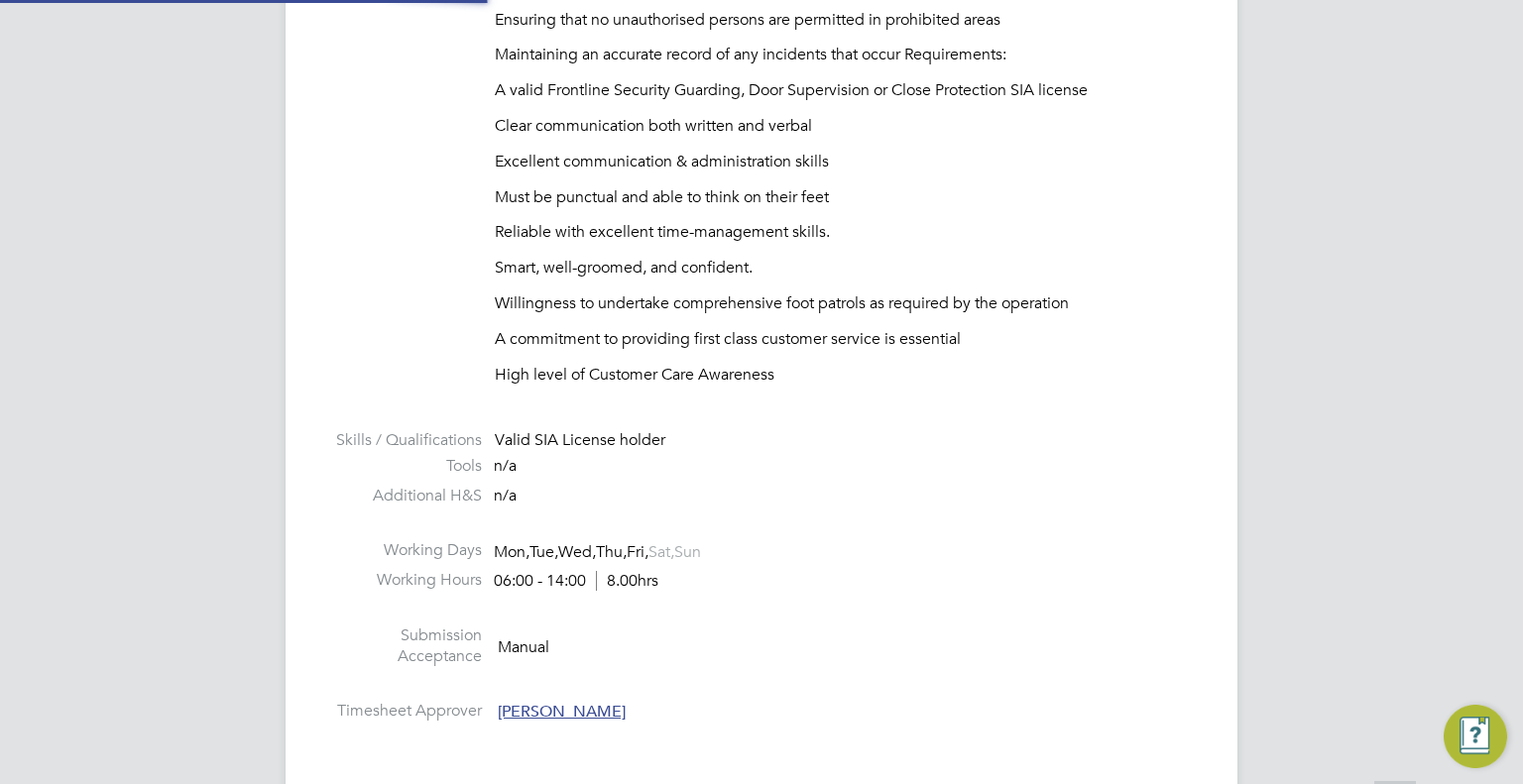 scroll, scrollTop: 2318, scrollLeft: 0, axis: vertical 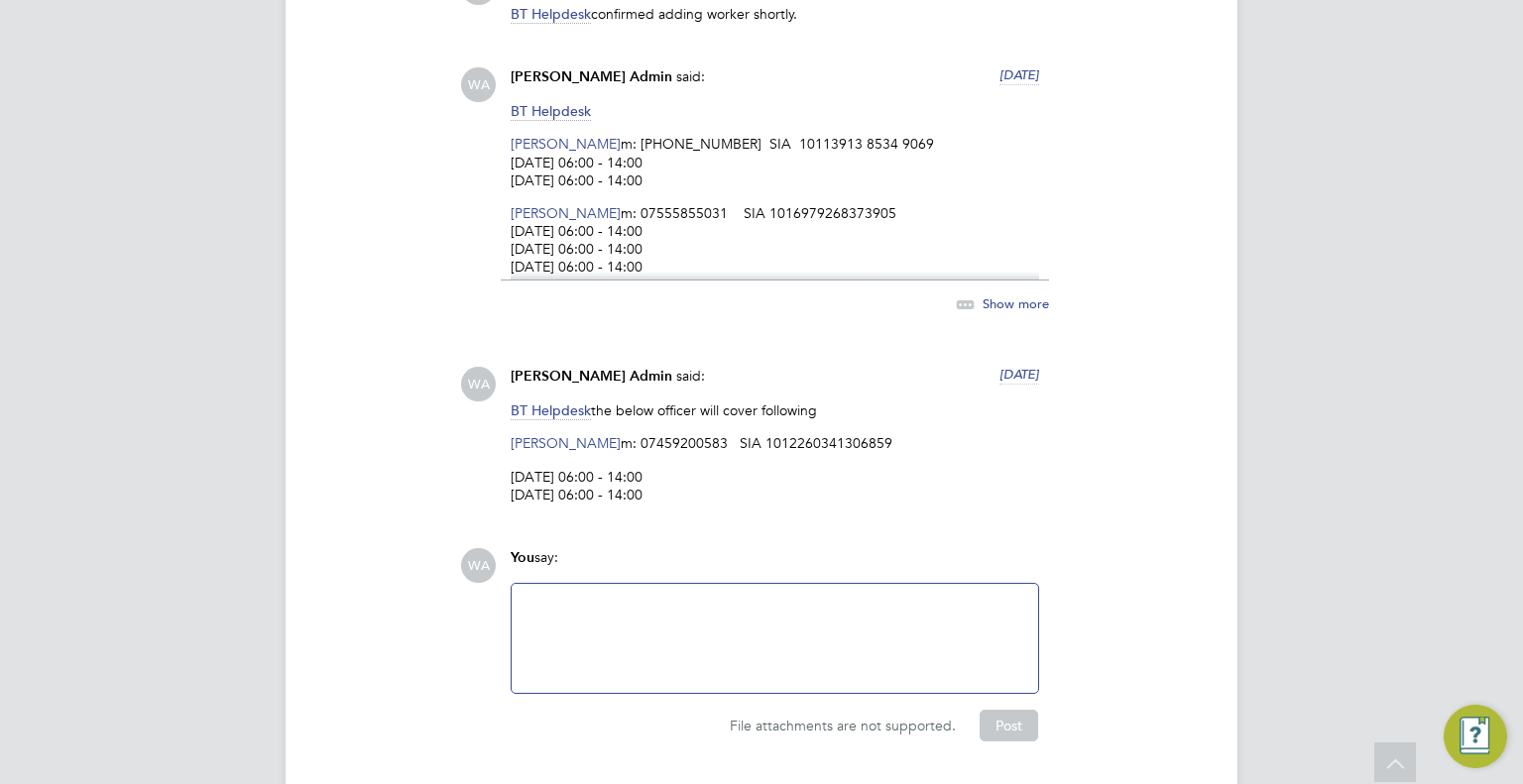 click 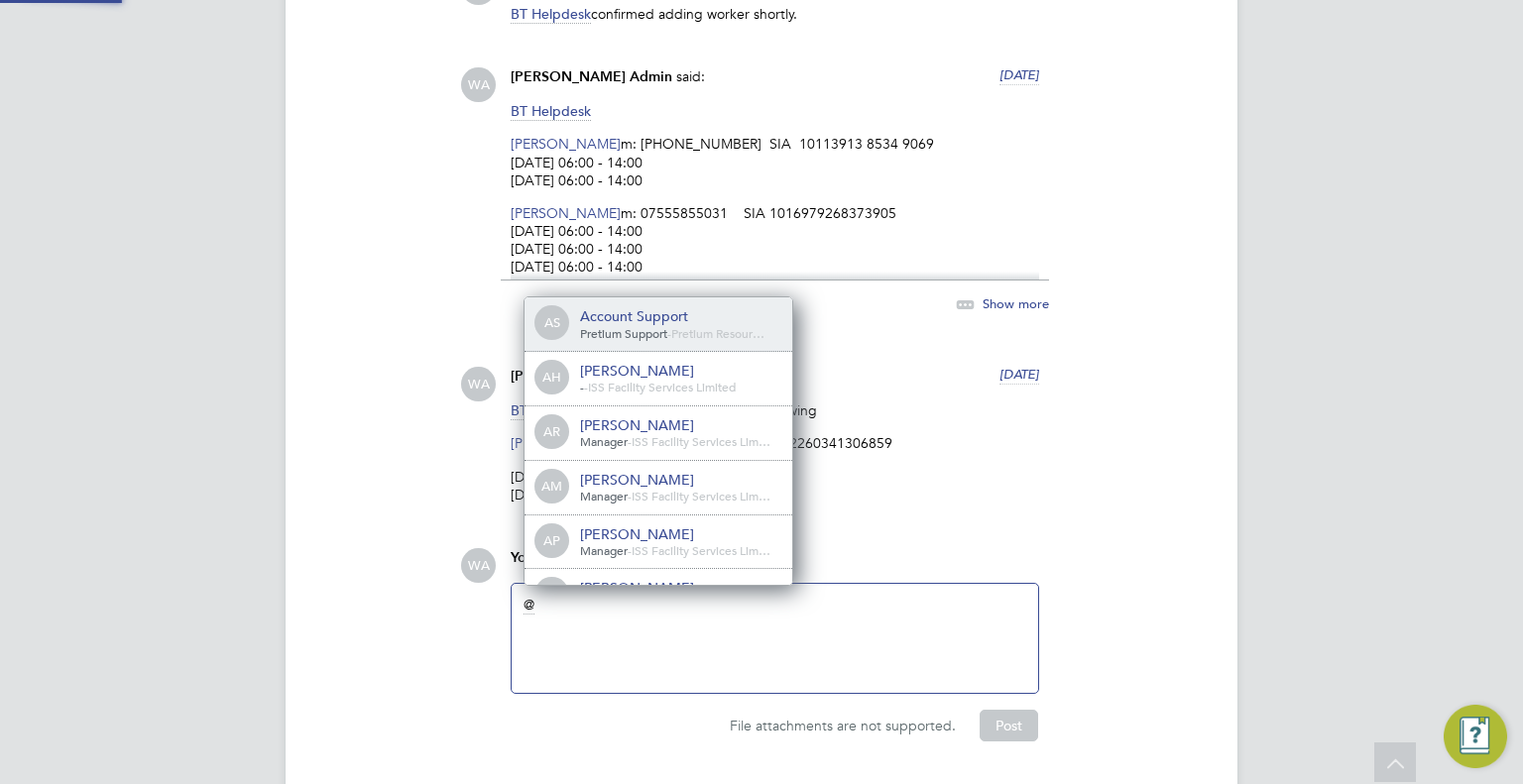 type 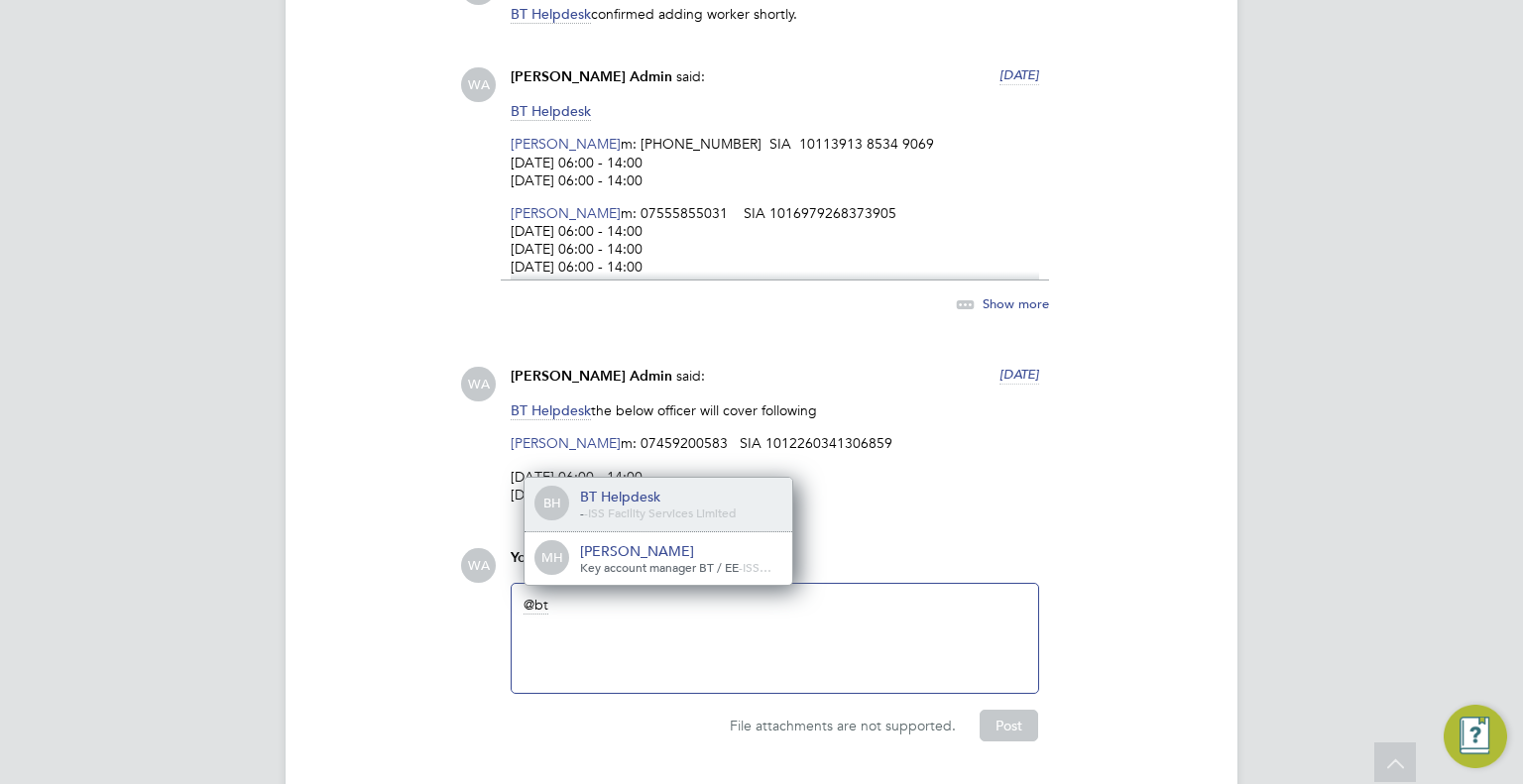 click on "BT Helpdesk" 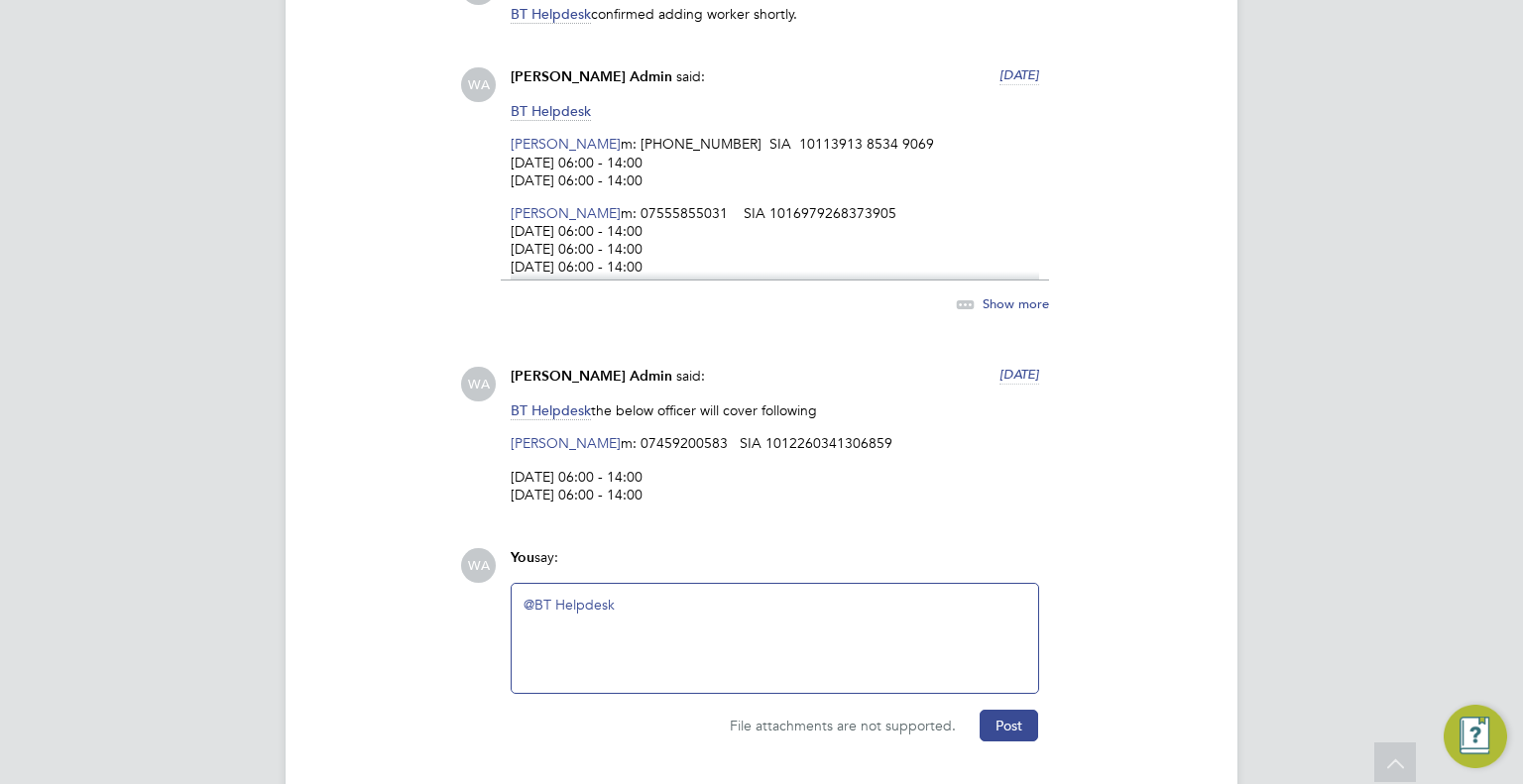 type 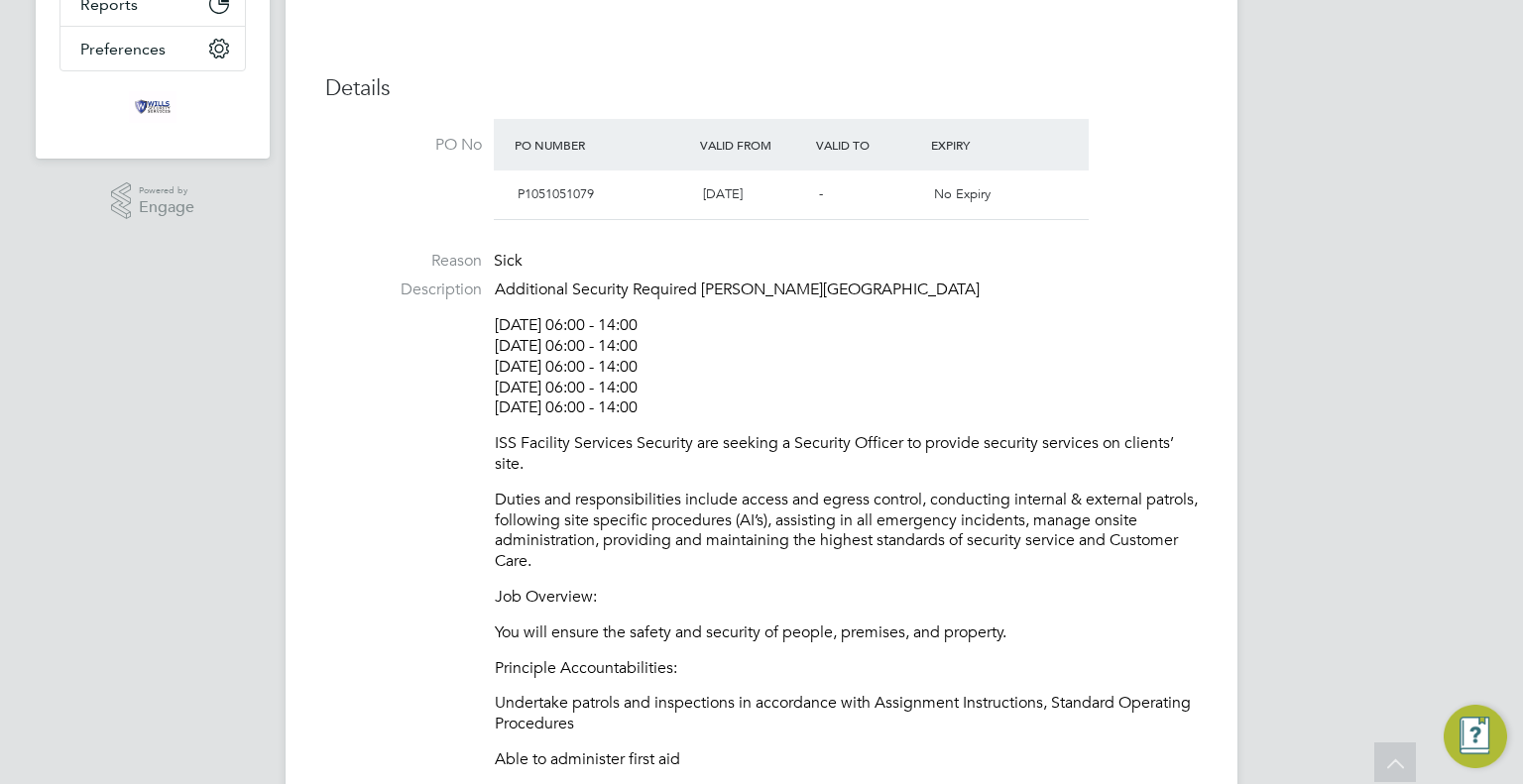 copy on "10/07/2025 06:00 - 14:00
11/07/2025 06:00 - 14:00" 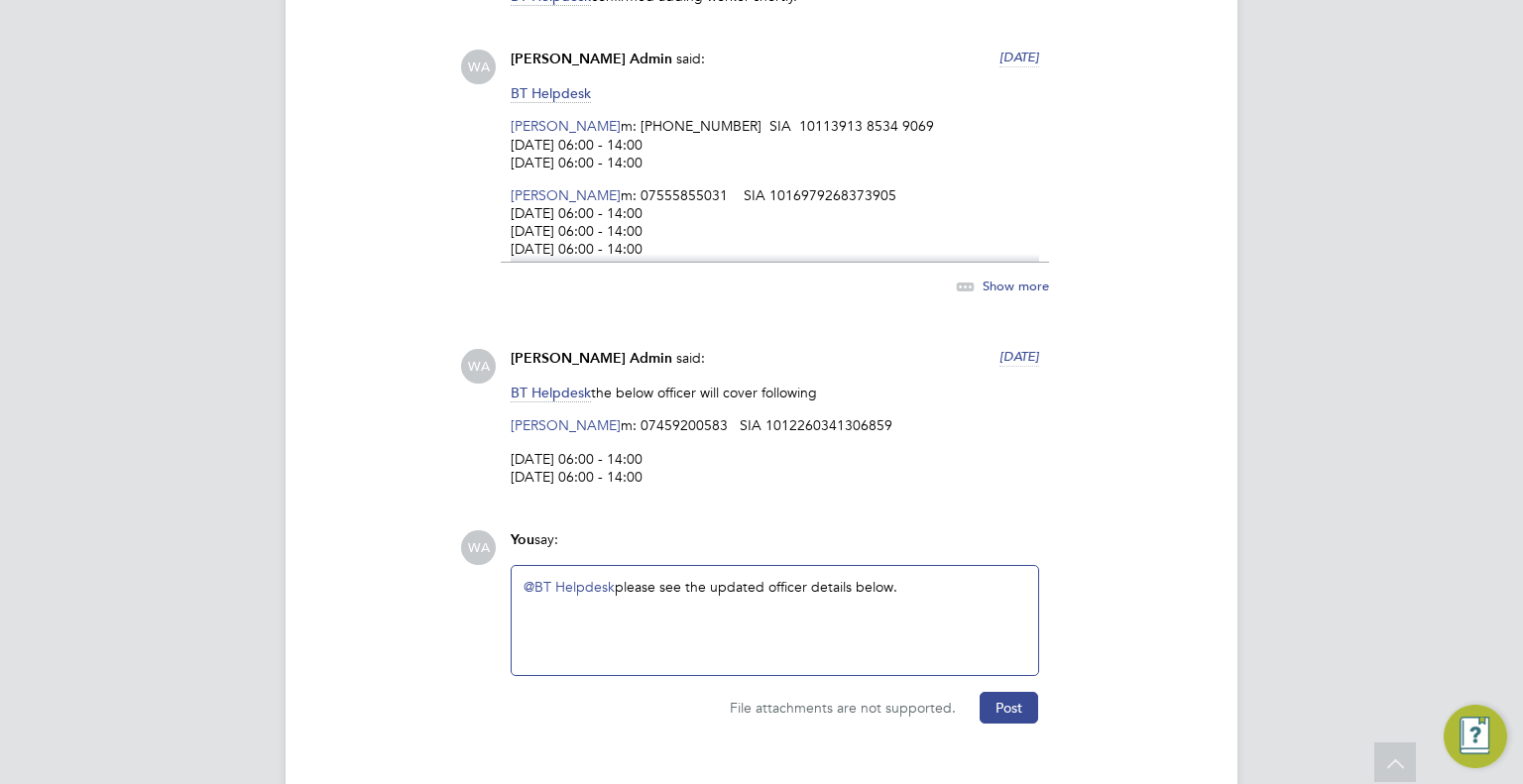 click on "@BT Helpdesk ​  please see the updated officer details below." 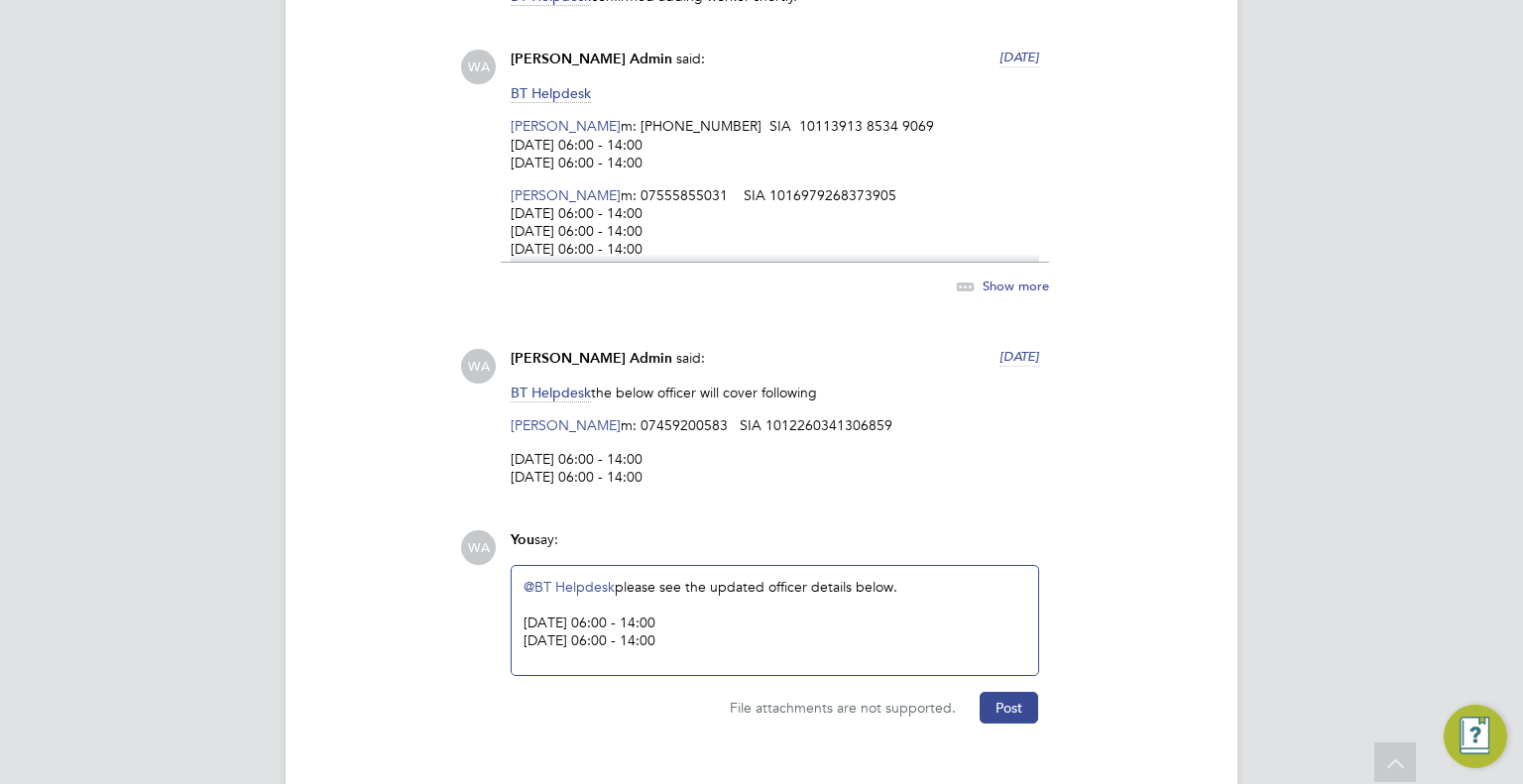 click on "10/07/2025 06:00 - 14:00 11/07/2025 06:00 - 14:00" 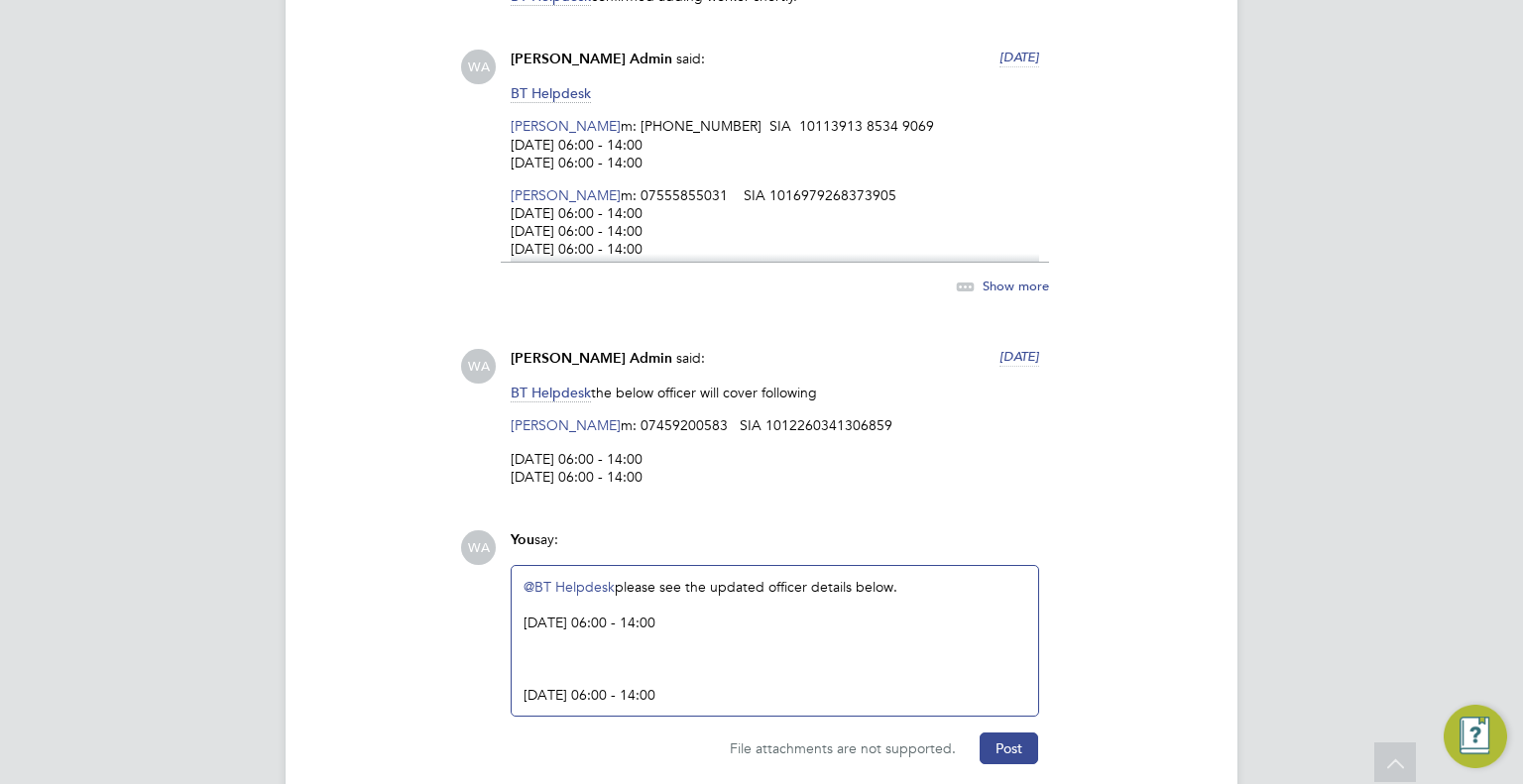 click 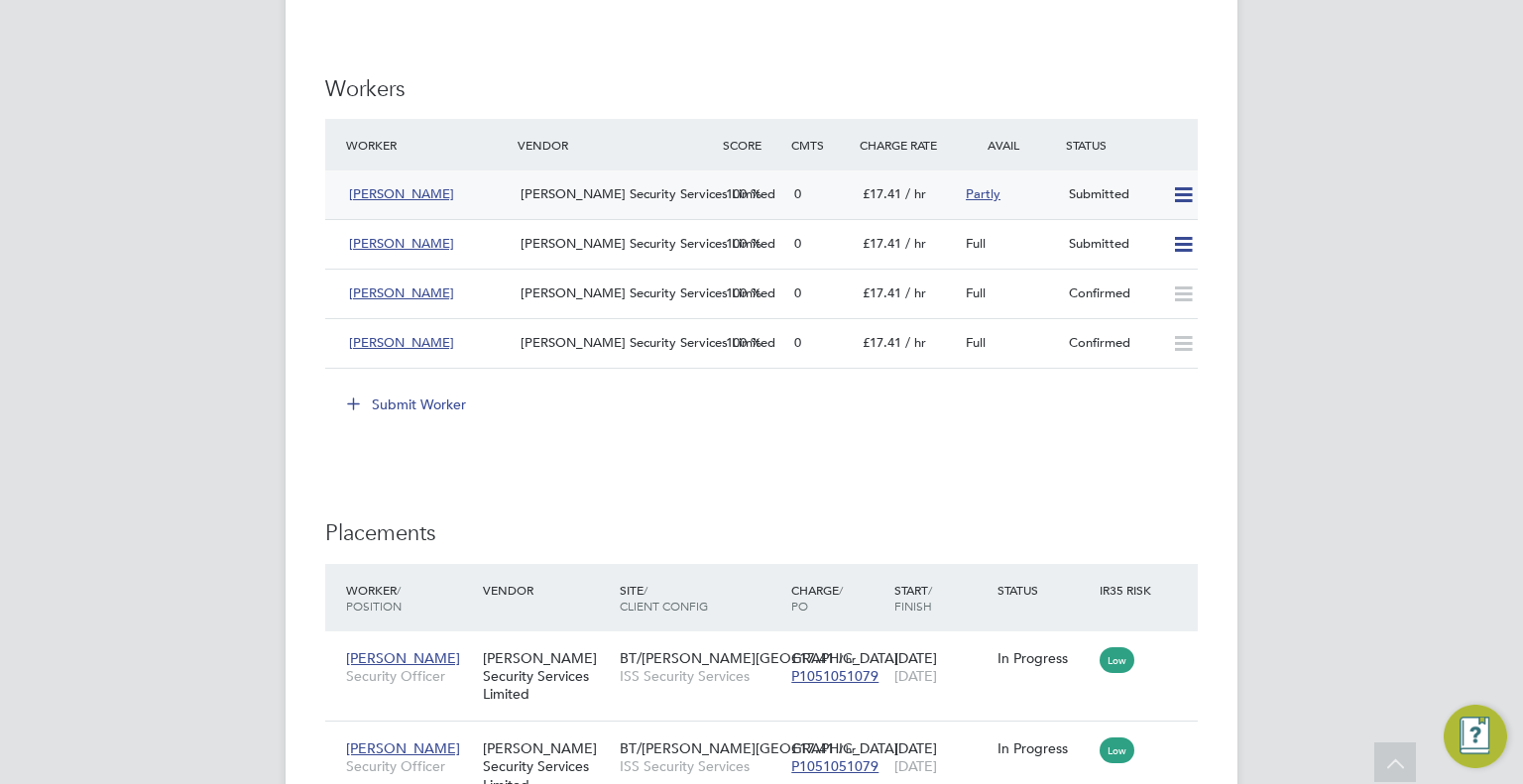 click on "[PERSON_NAME]" 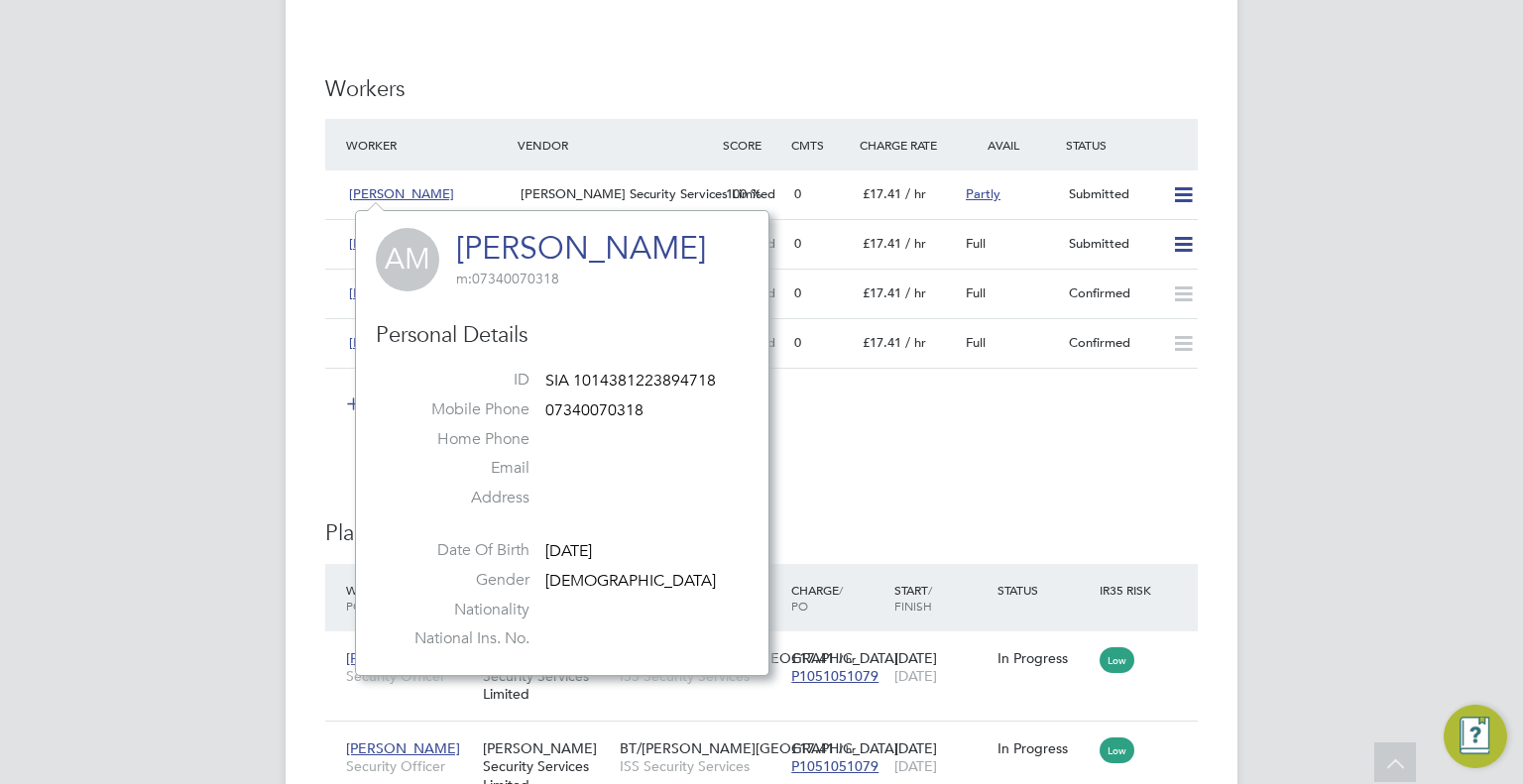 copy on "Abdul Moiz     m:  07340070318" 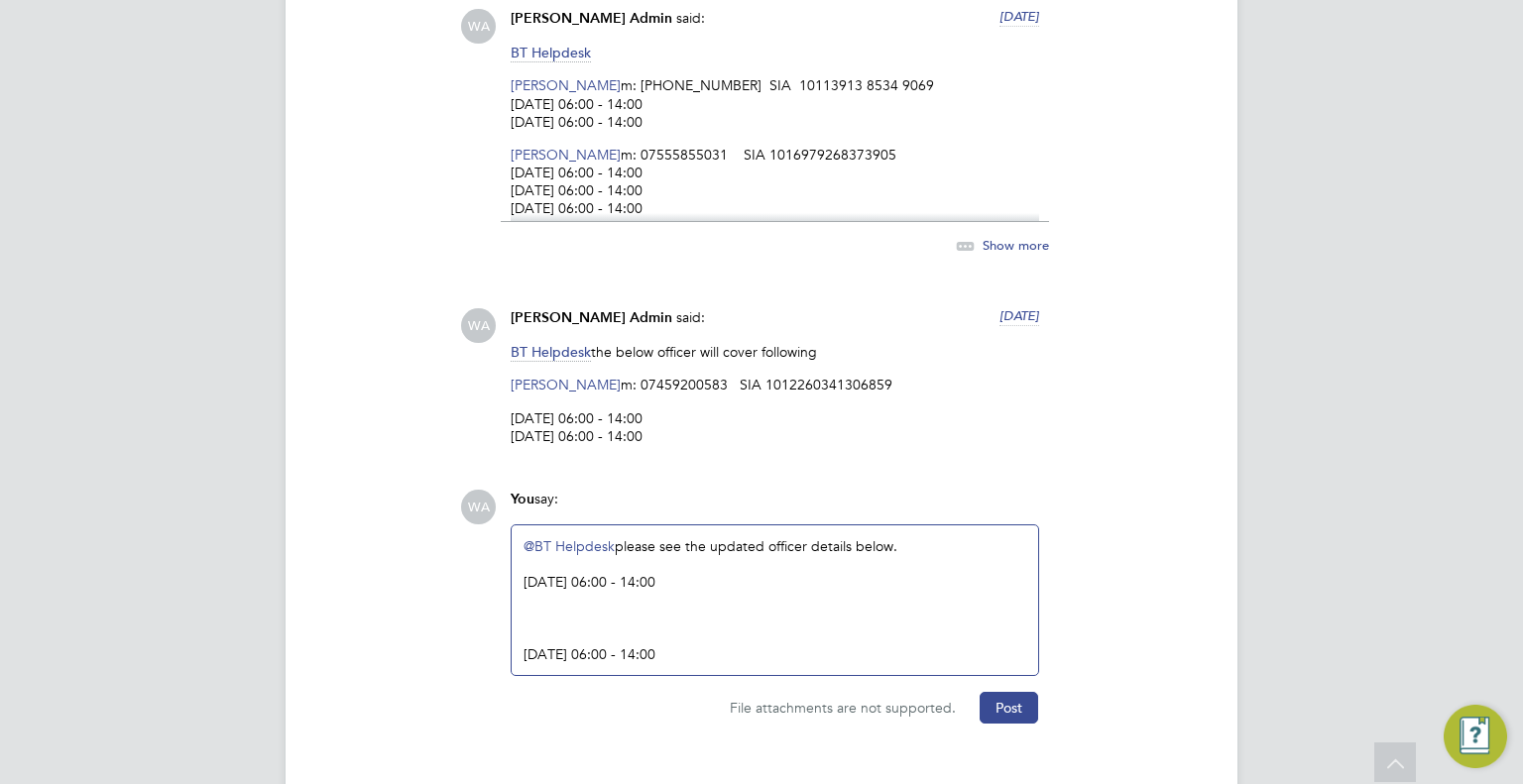 click 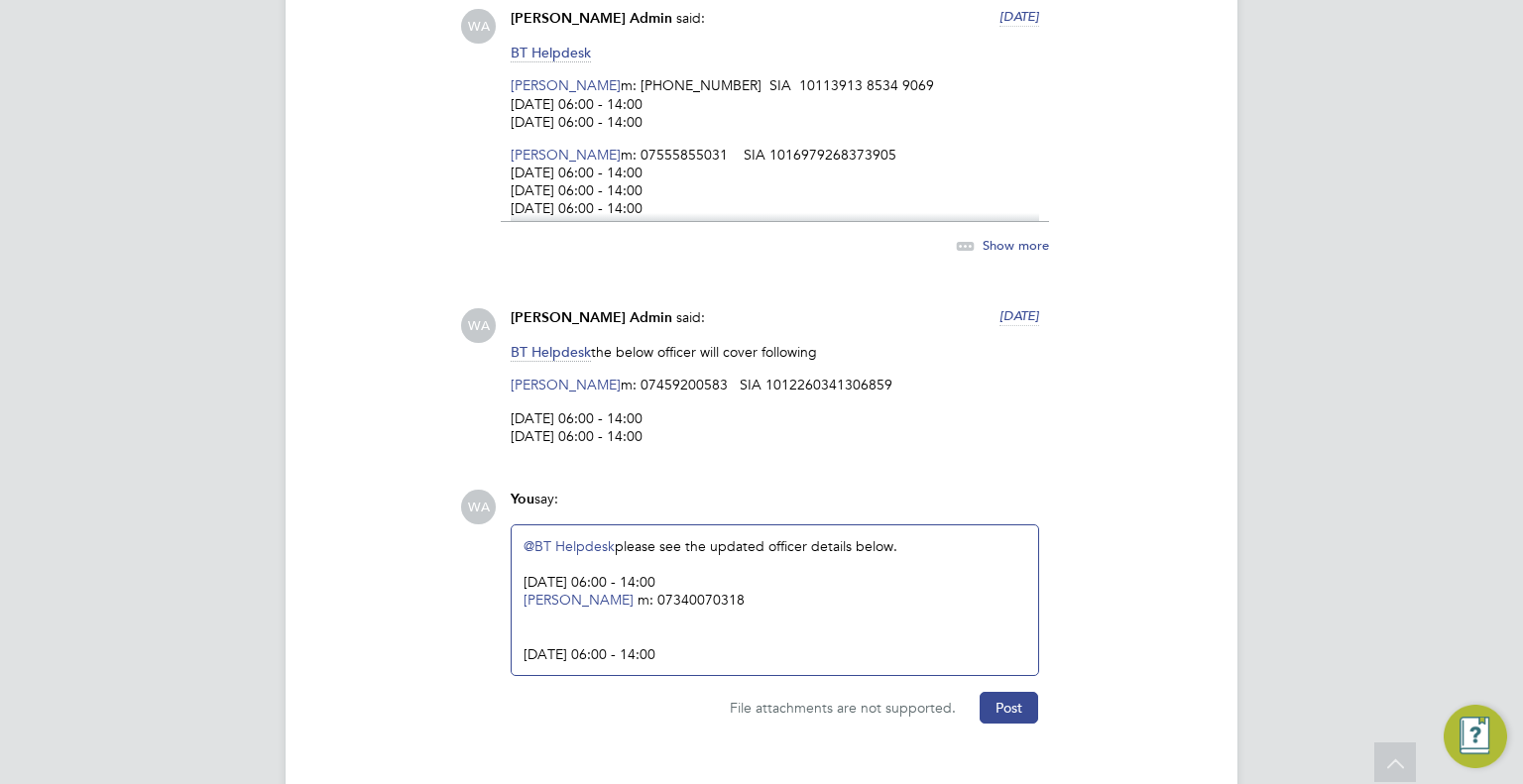 click on "Abdul Moiz   m:   07340070318" 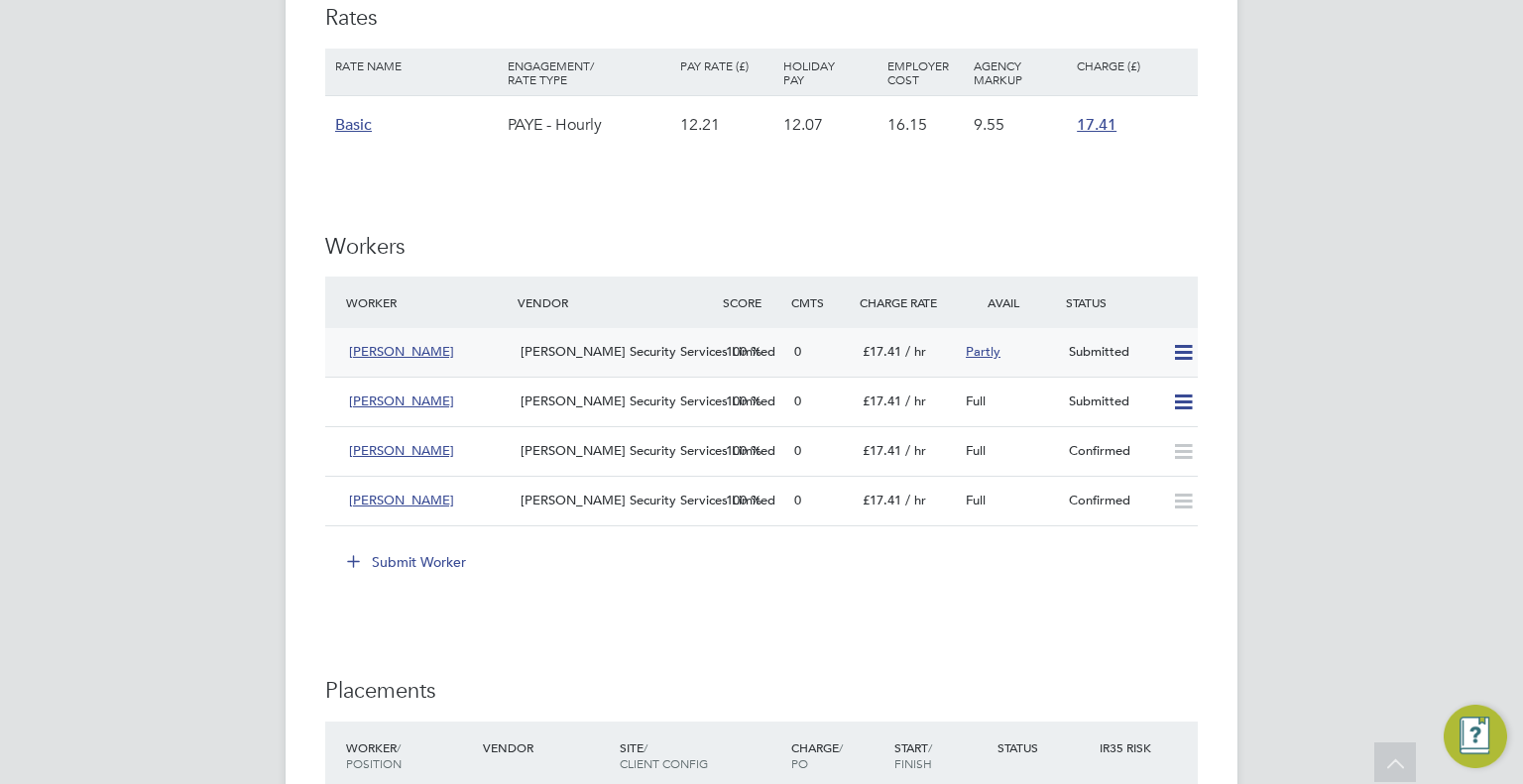 click on "[PERSON_NAME]" 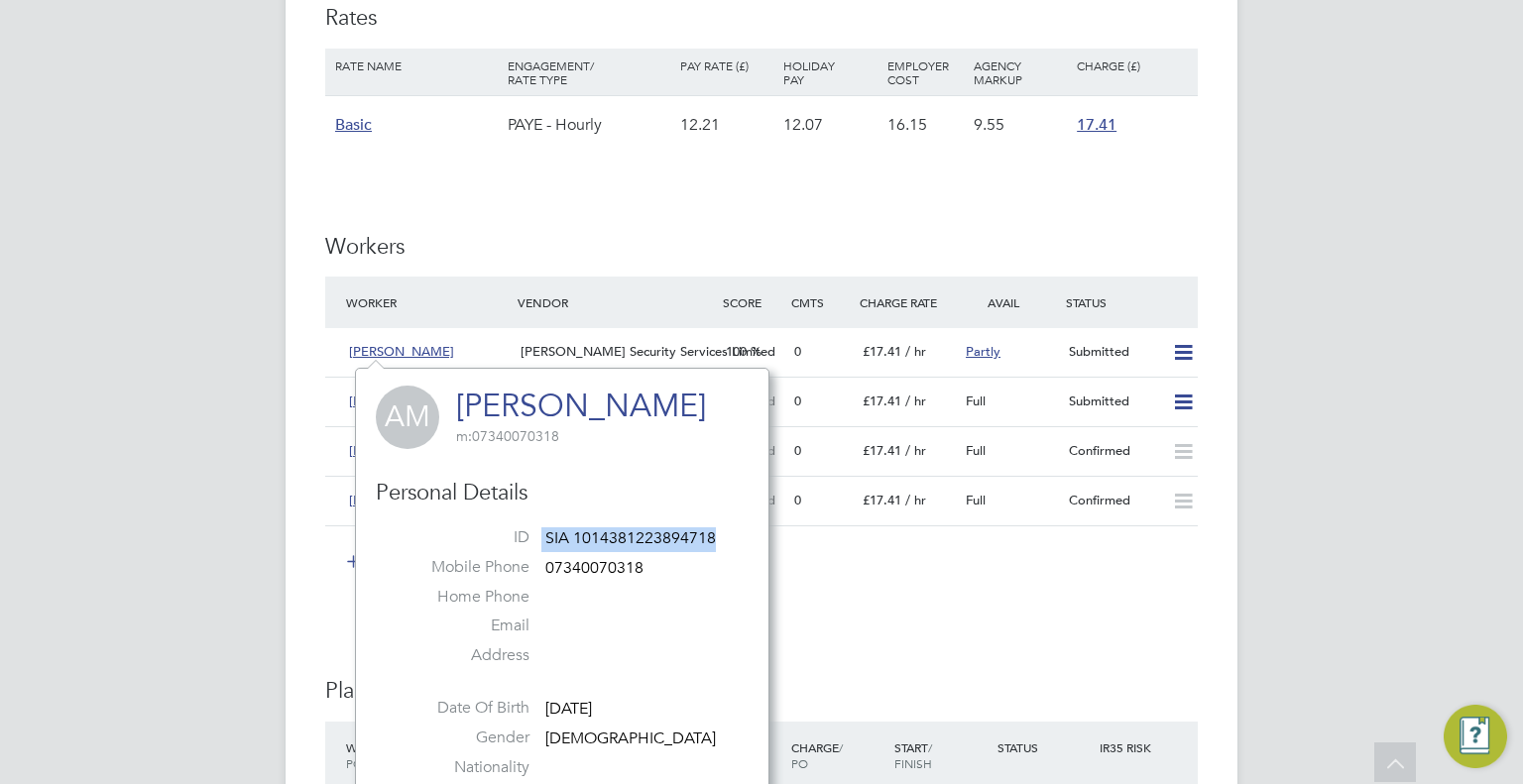 drag, startPoint x: 732, startPoint y: 540, endPoint x: 536, endPoint y: 513, distance: 197.85095 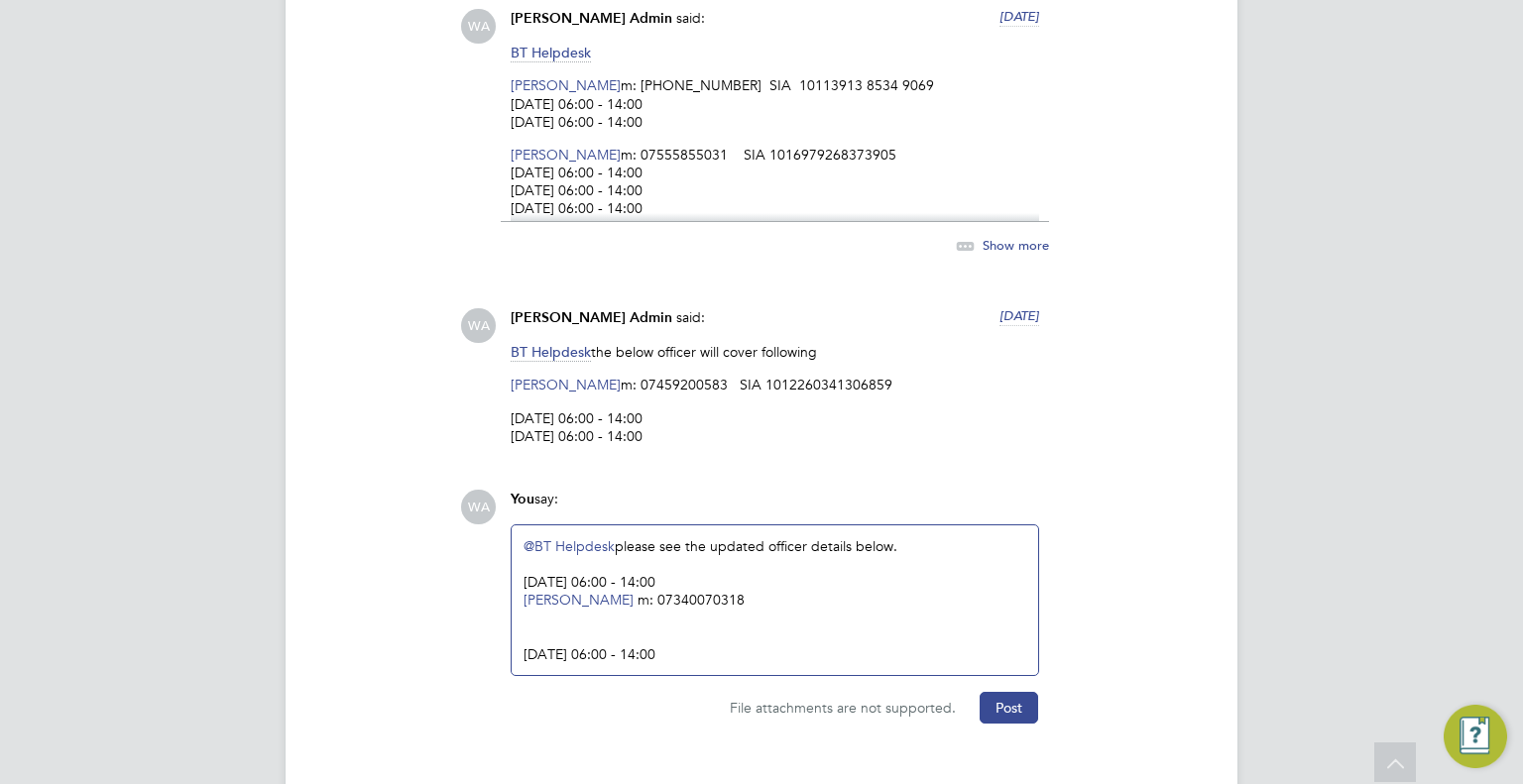 click 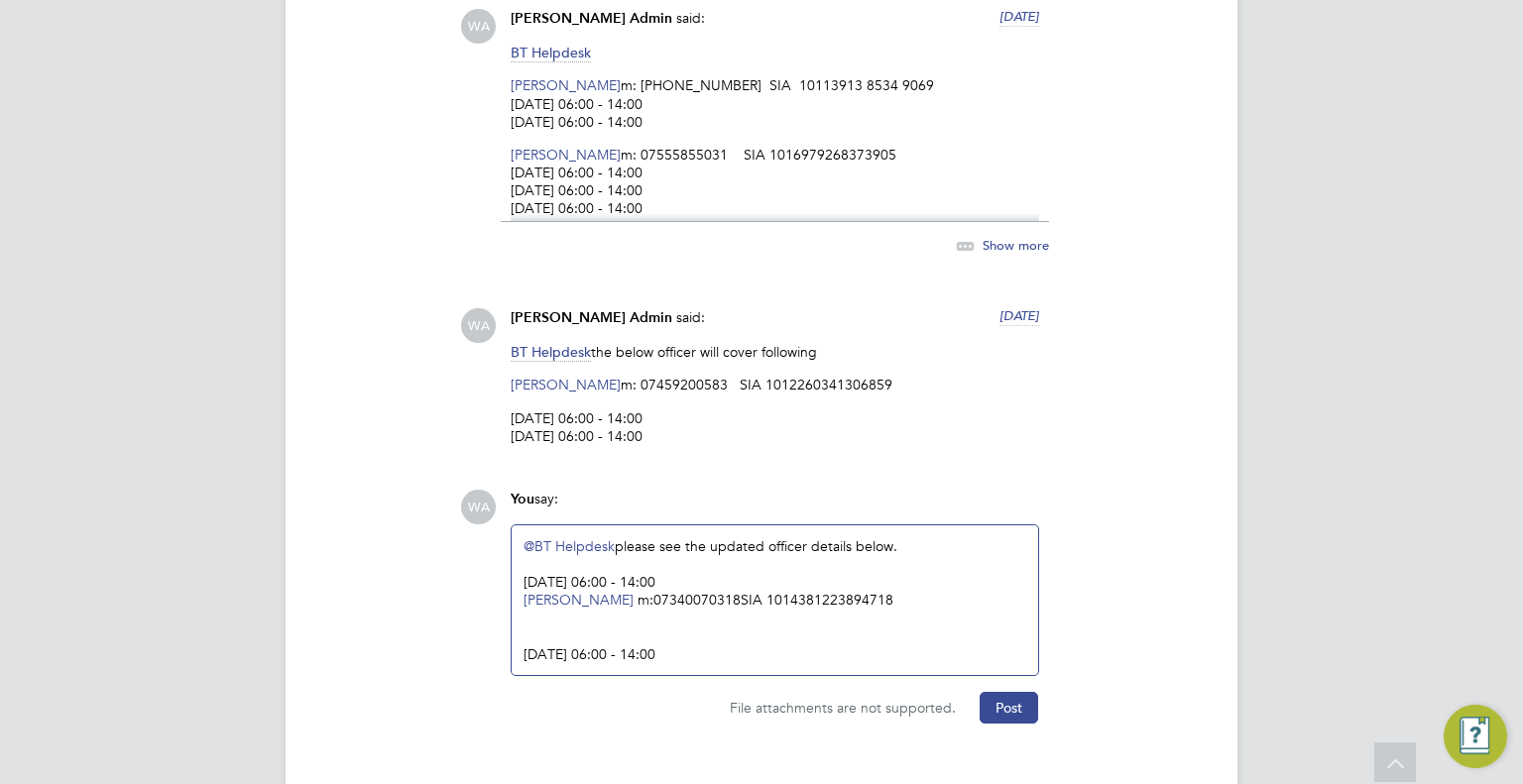 drag, startPoint x: 596, startPoint y: 540, endPoint x: 456, endPoint y: 540, distance: 140 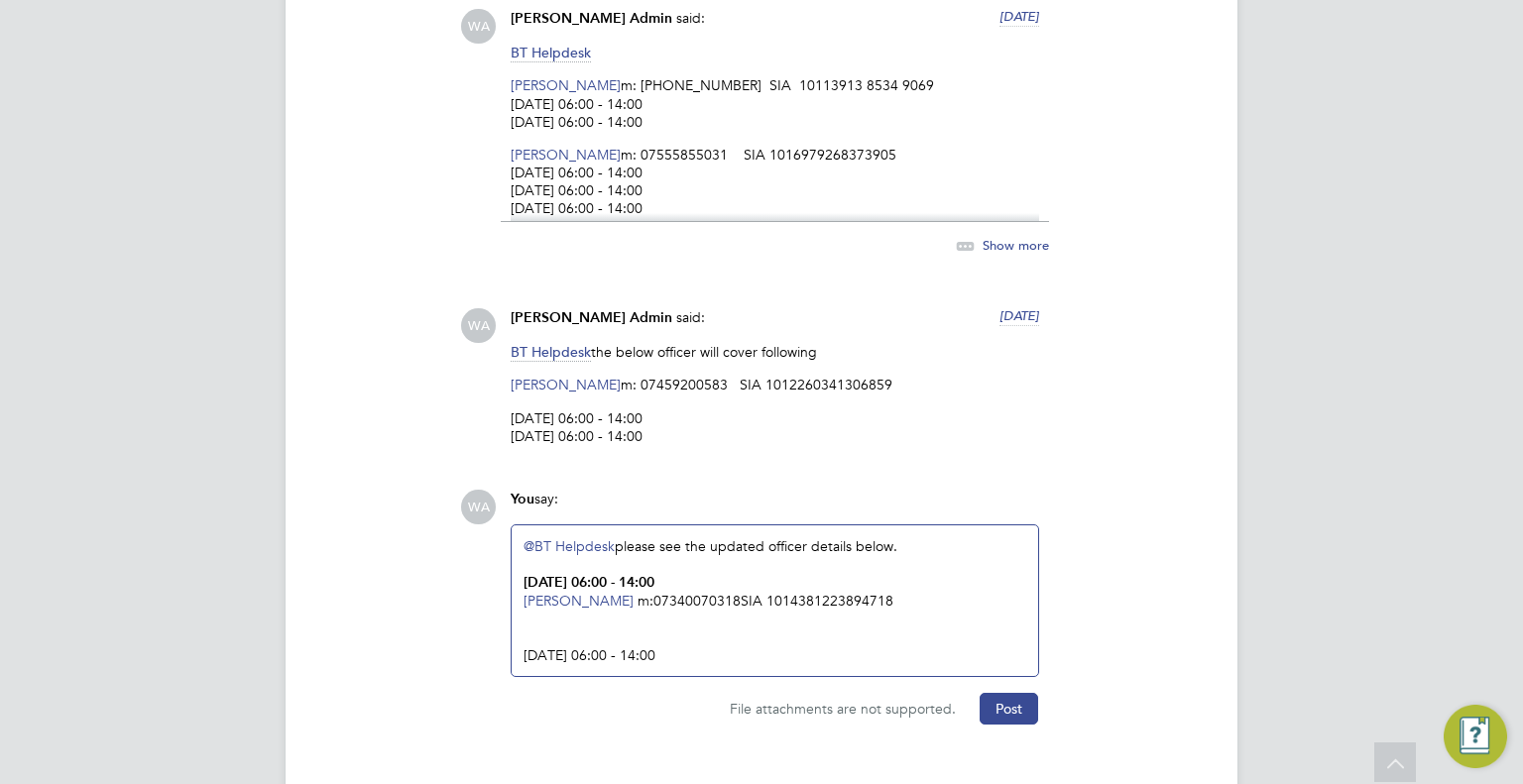 click on "[DATE] 06:00 - 14:00" 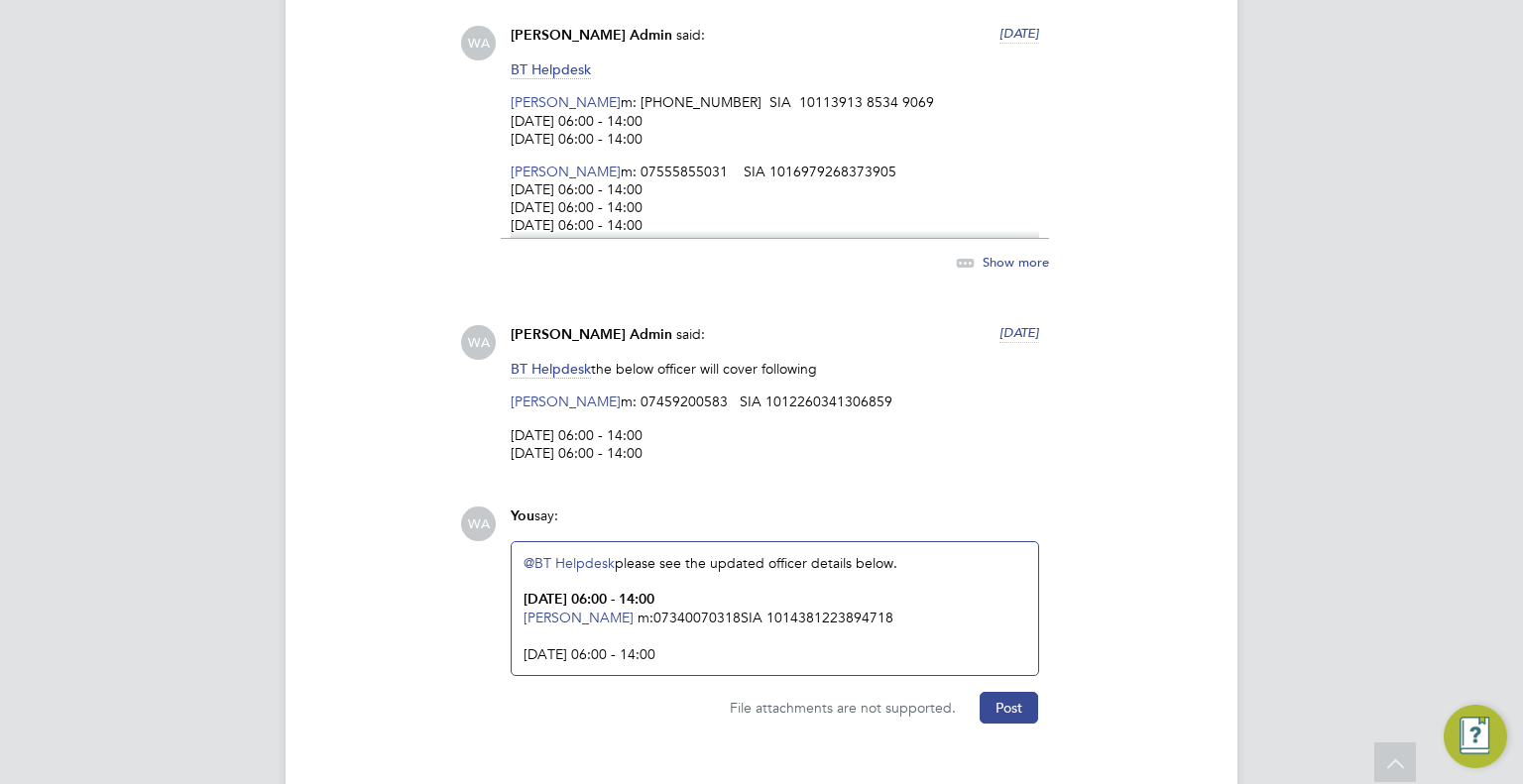 click on "[DATE] 06:00 - 14:00" 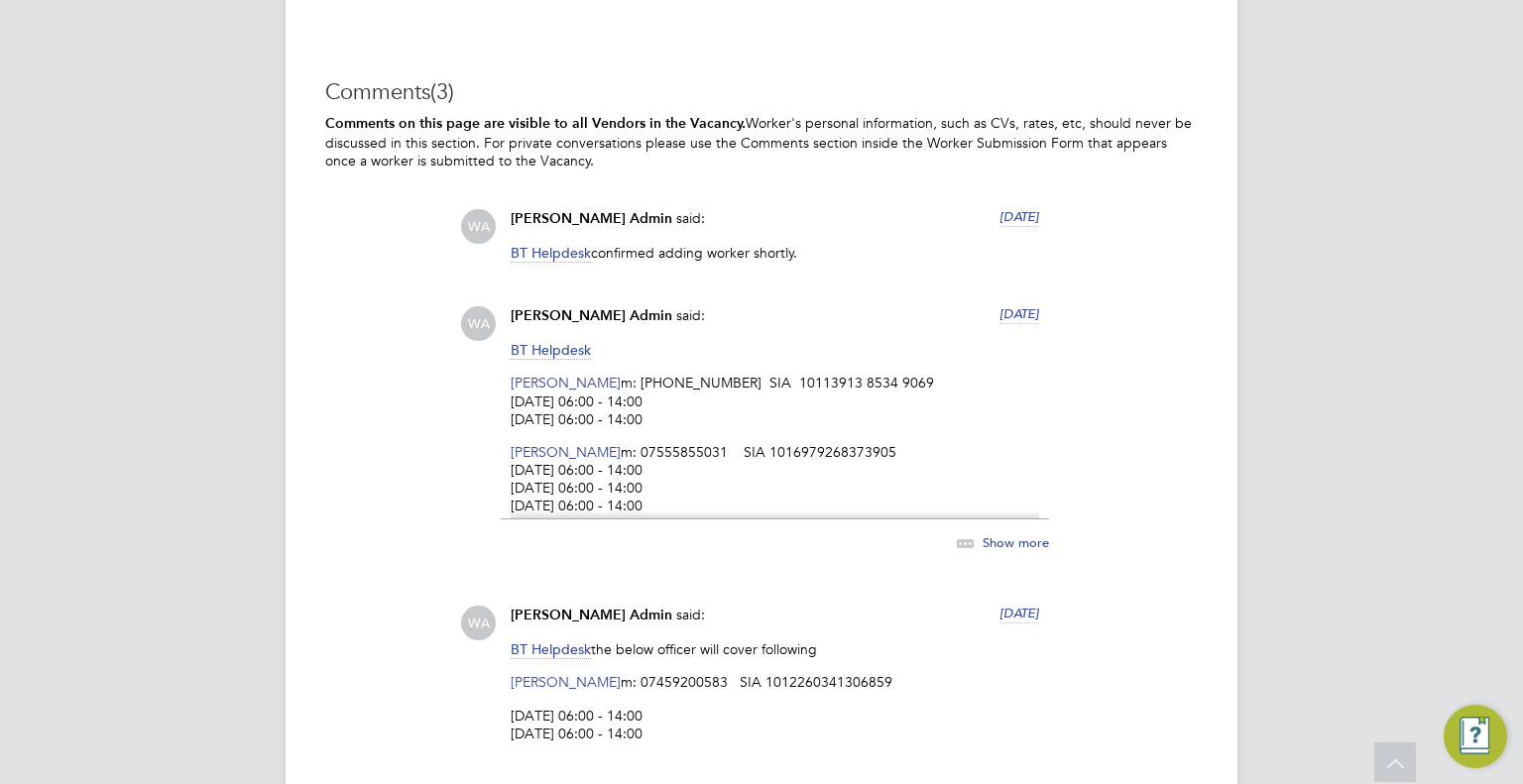 drag, startPoint x: 850, startPoint y: 340, endPoint x: 440, endPoint y: 340, distance: 410 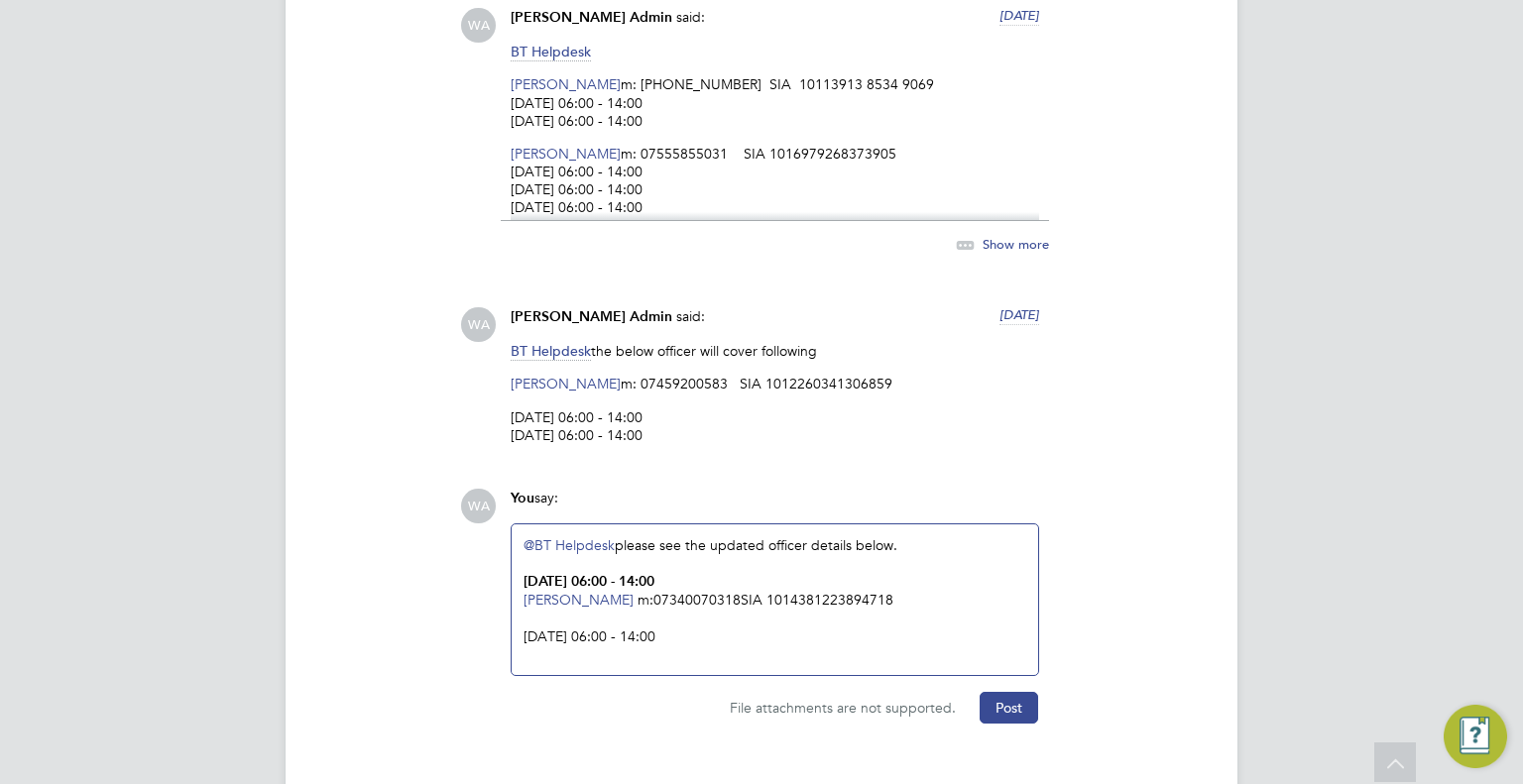 click on "@BT Helpdesk ​  please see the updated officer details below.  10/07/2025 06:00 - 14:00 Abdul Moiz   m:  07340070318    SIA 1014381223894718 11/07/2025 06:00 - 14:00" 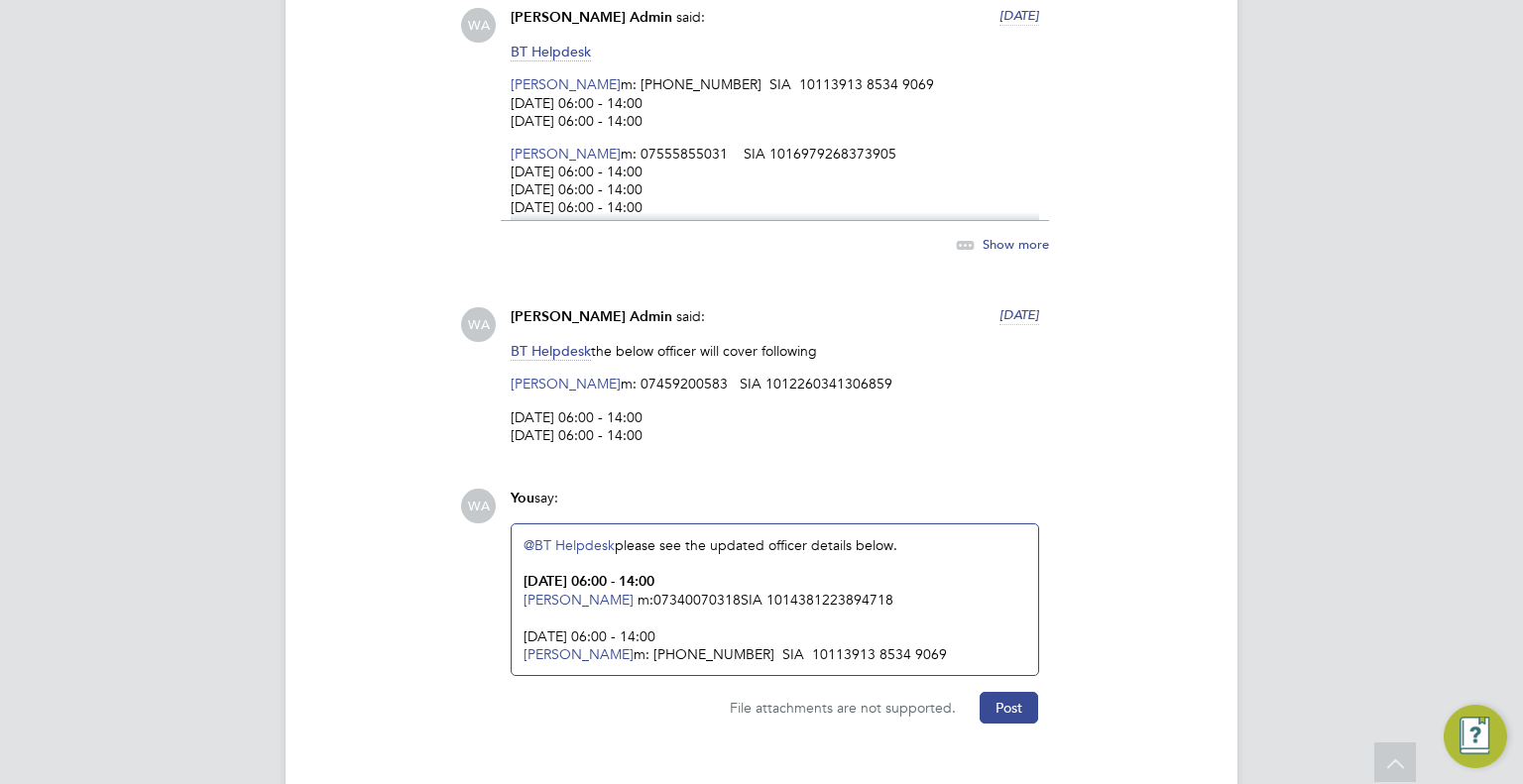 drag, startPoint x: 719, startPoint y: 590, endPoint x: 422, endPoint y: 586, distance: 297.02693 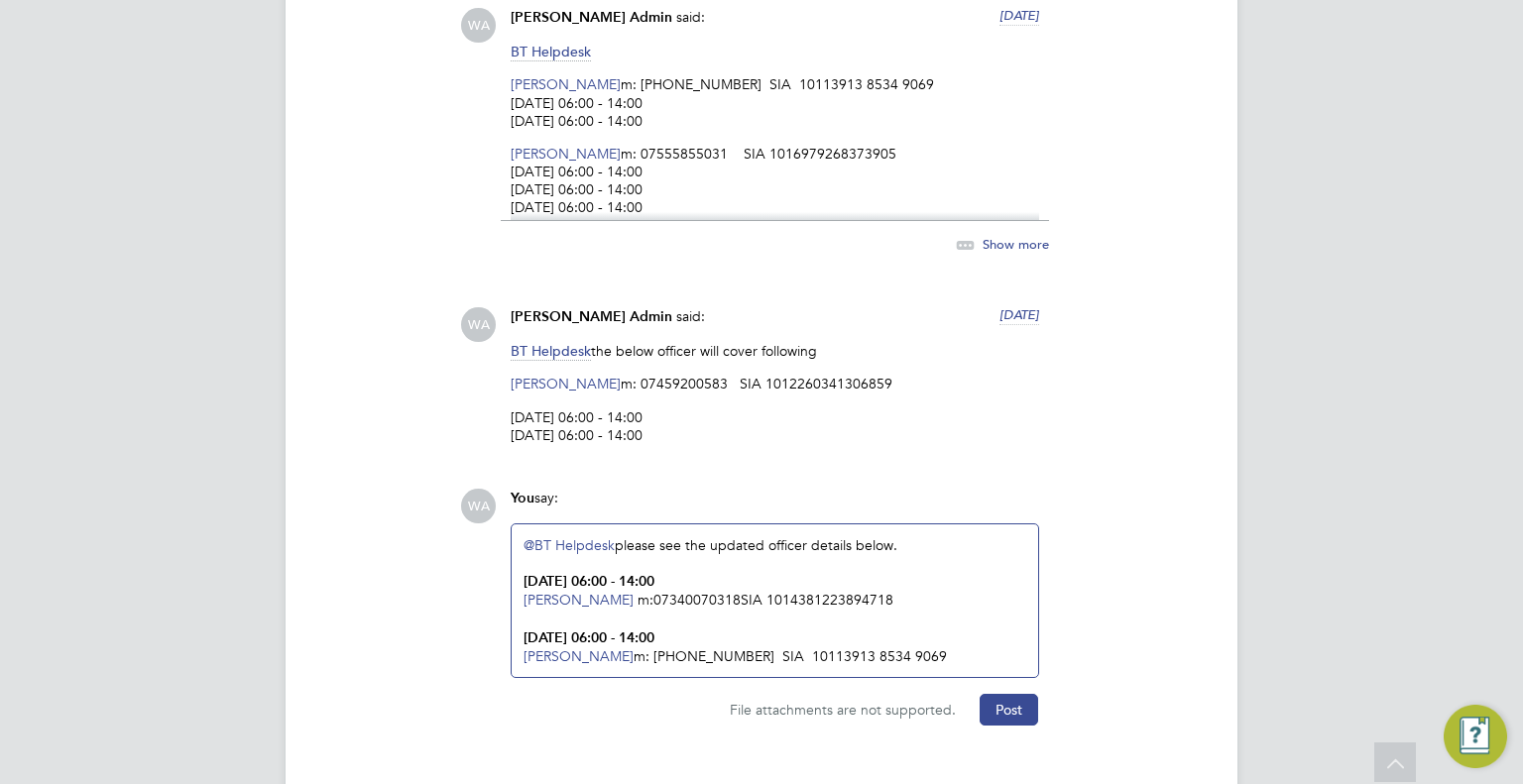 scroll, scrollTop: 3529, scrollLeft: 0, axis: vertical 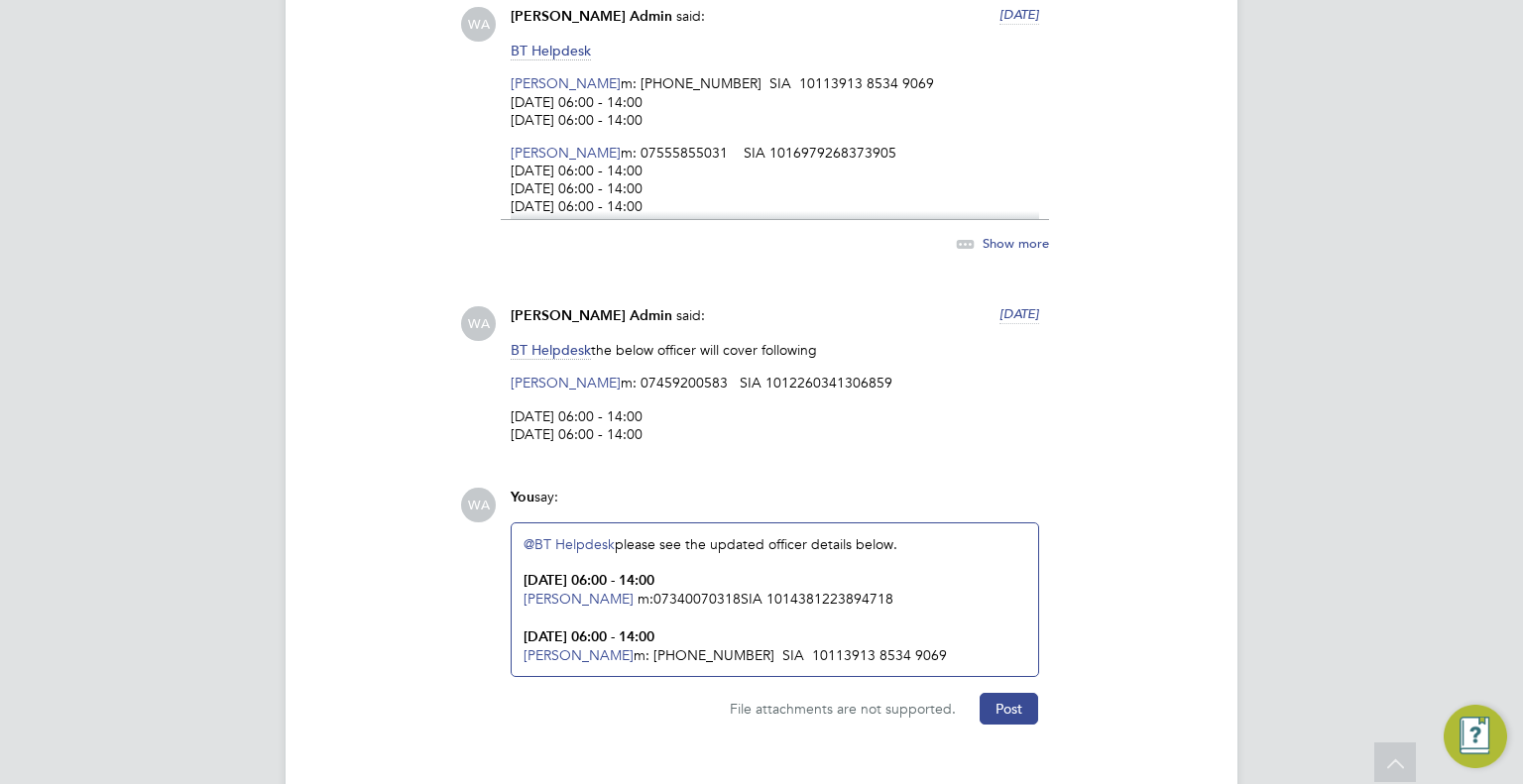 click 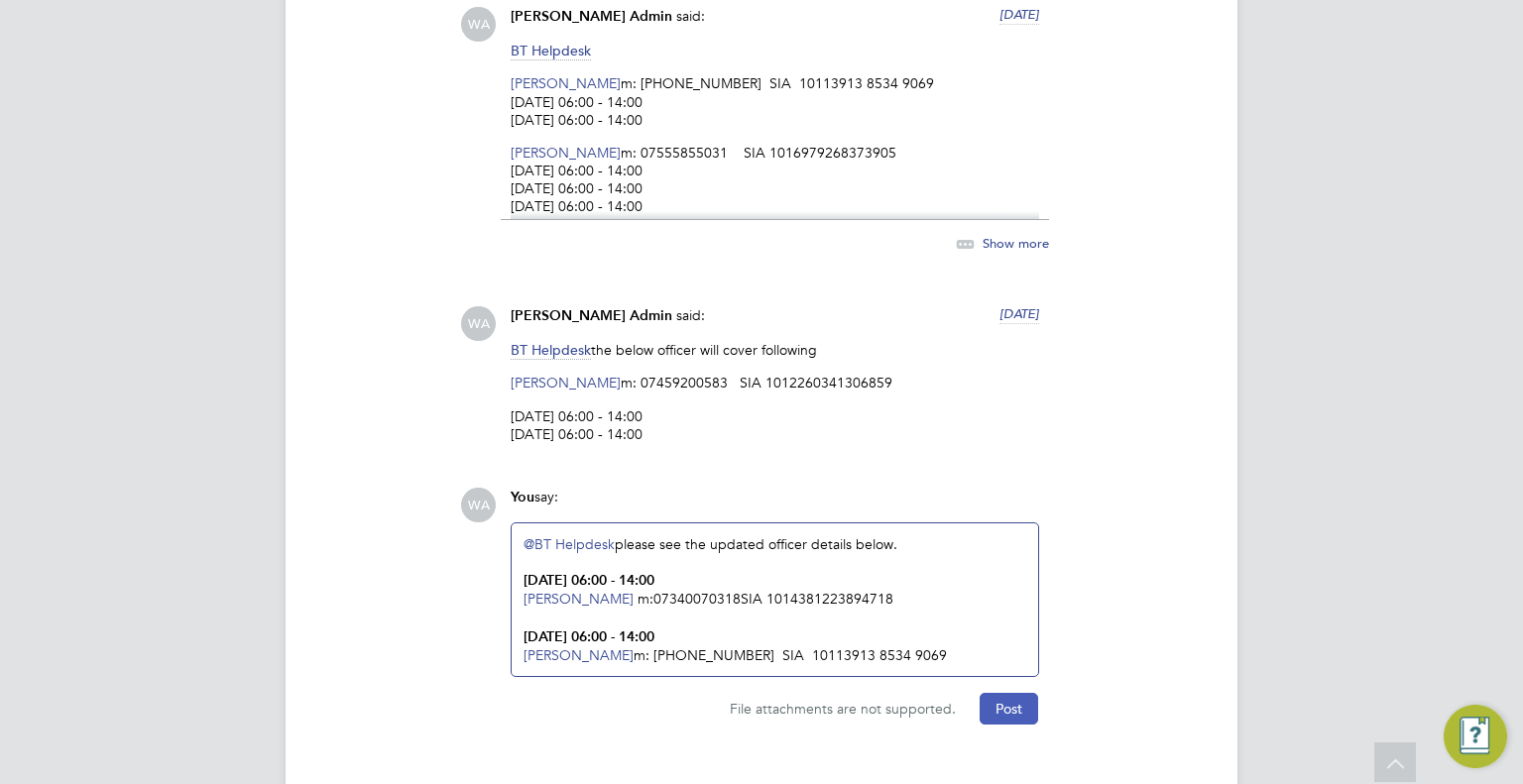 click on "Post" 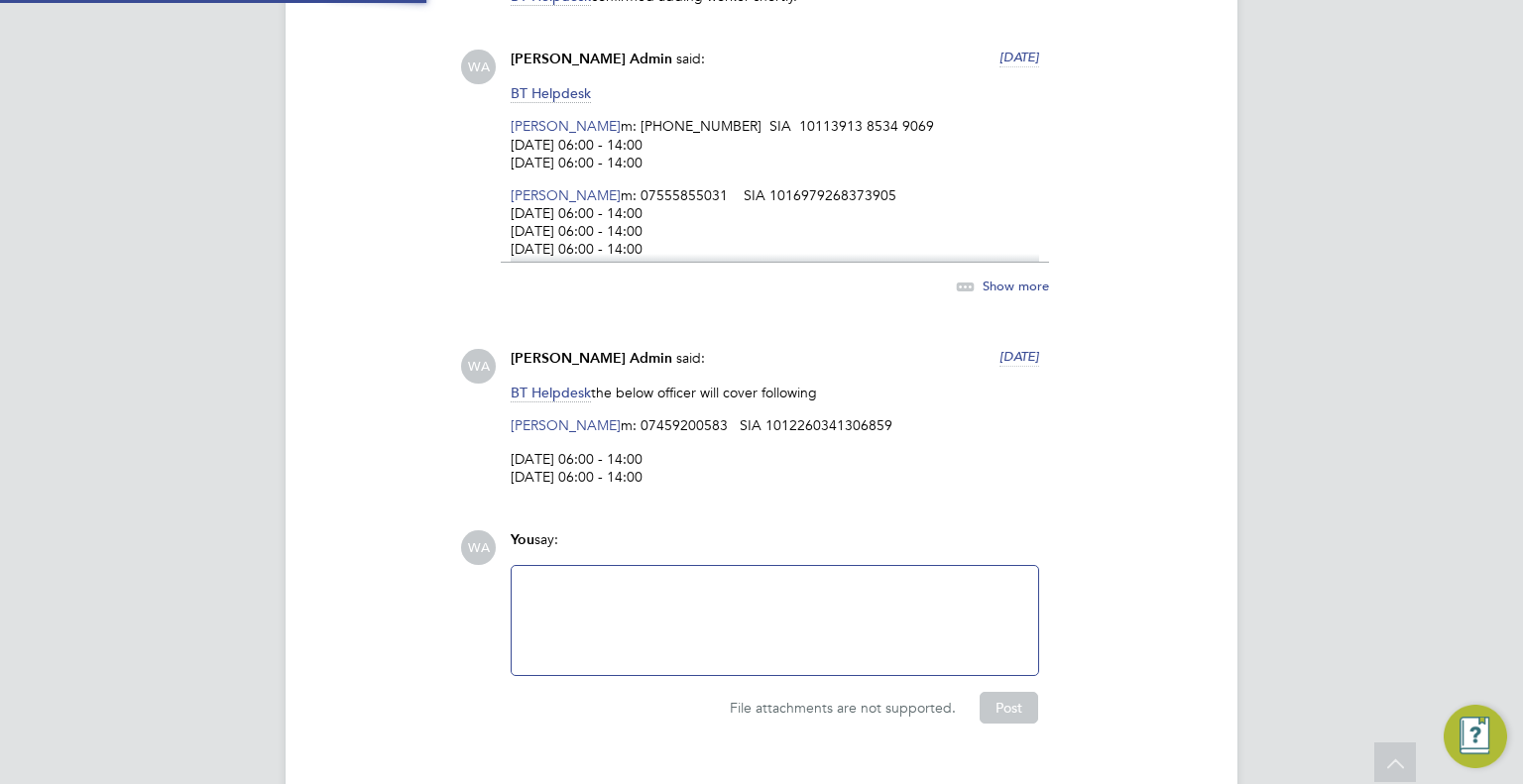 scroll, scrollTop: 3687, scrollLeft: 0, axis: vertical 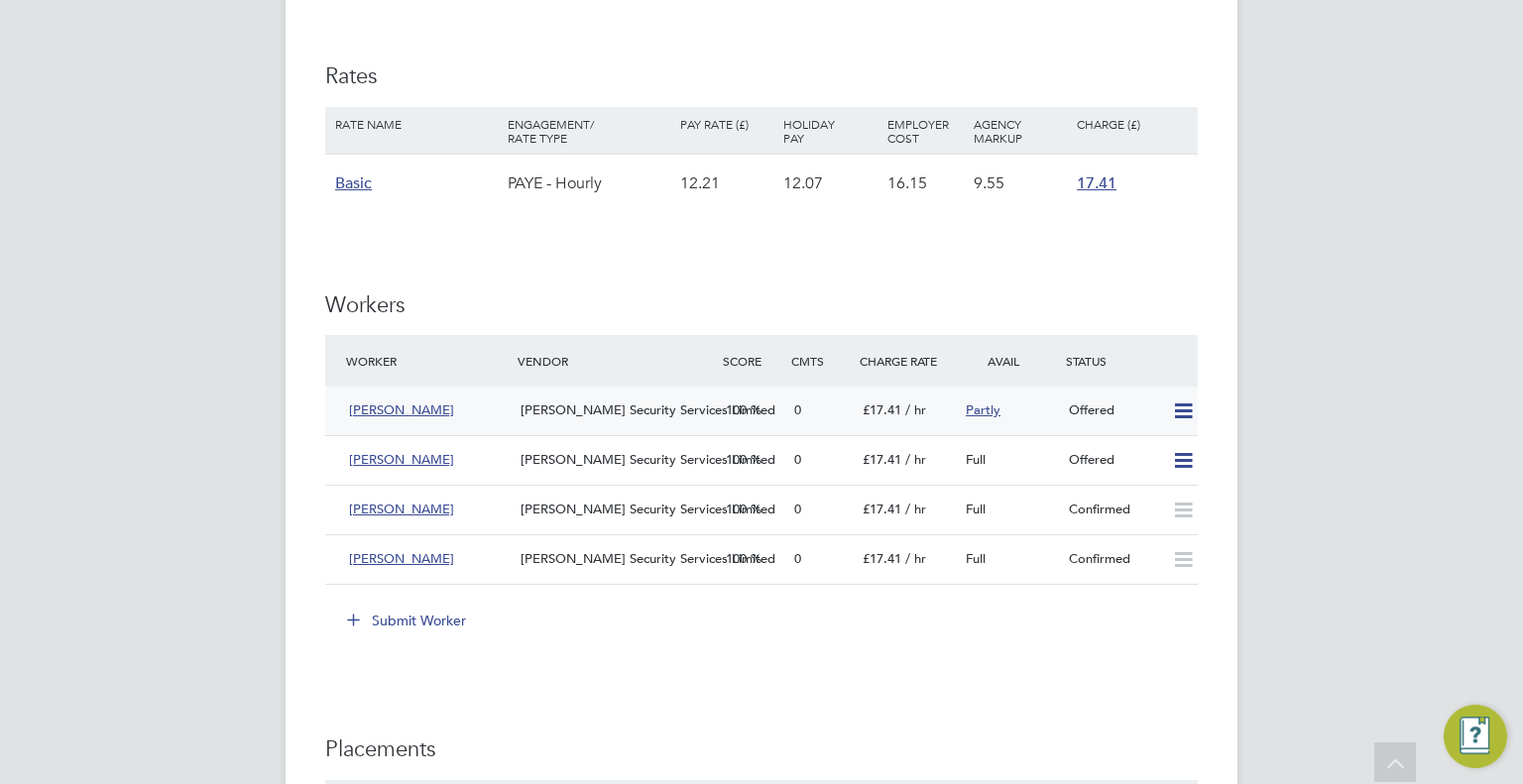 click 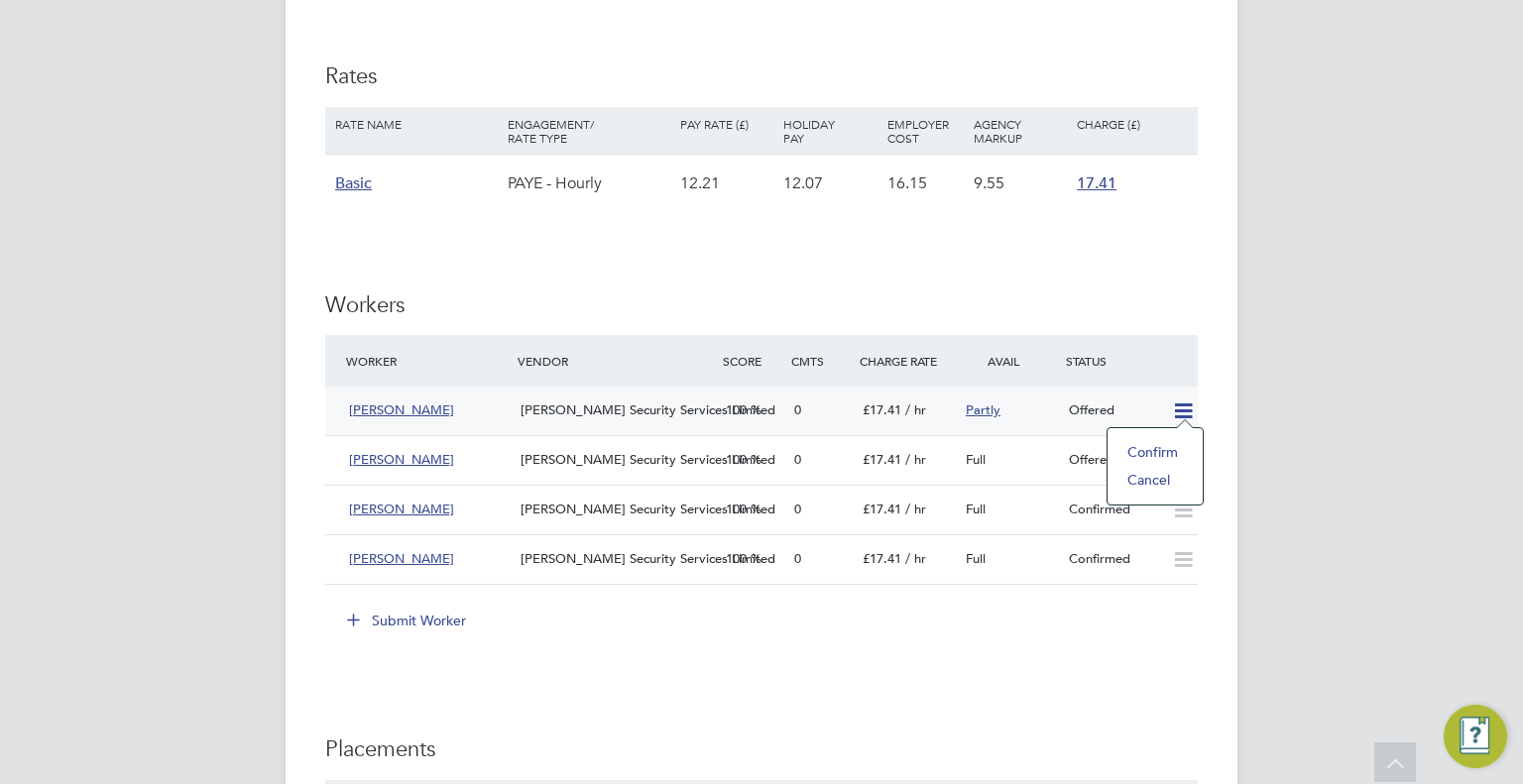 click on "Confirm" 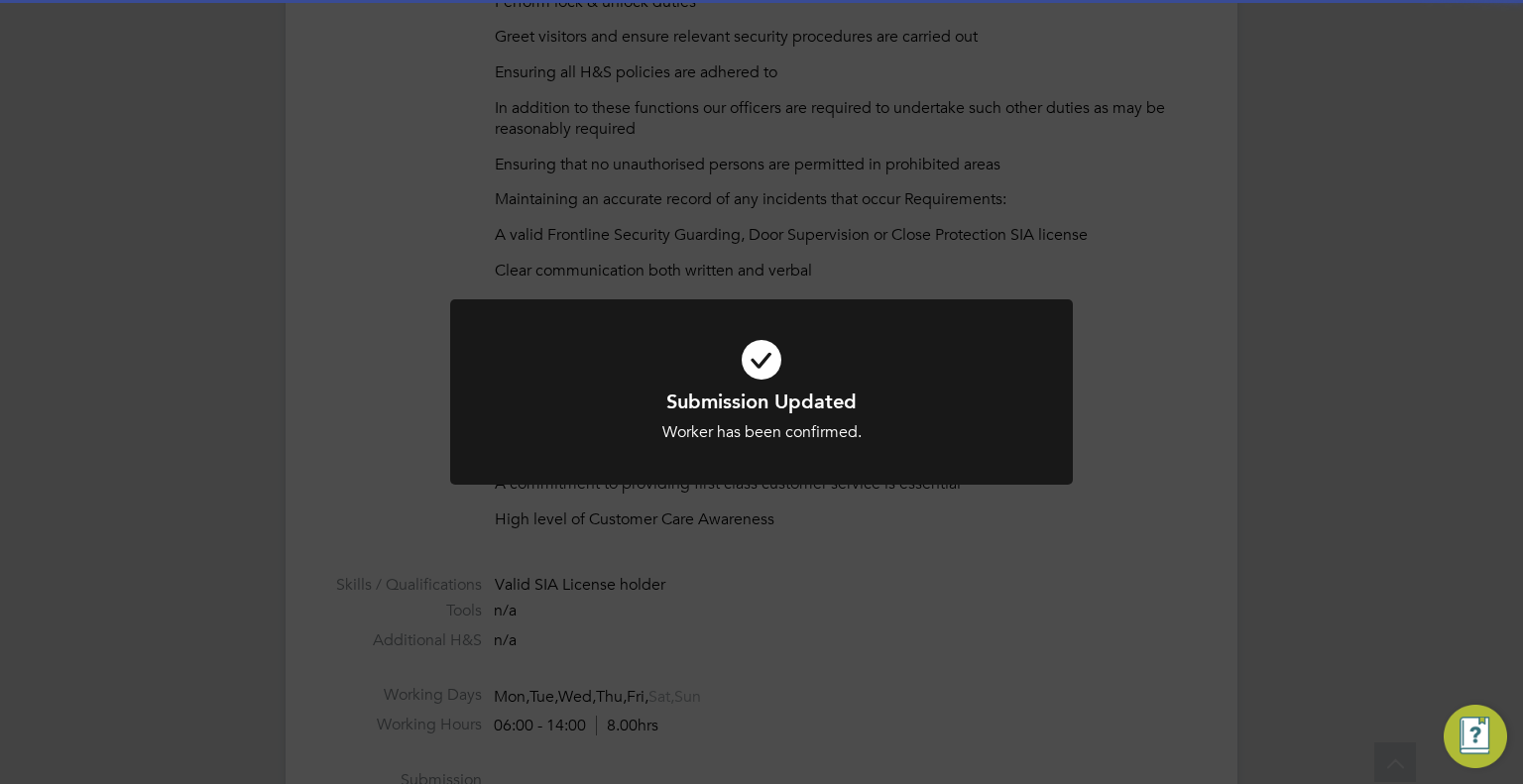 click on "Submission Updated Worker has been confirmed. Cancel Okay" 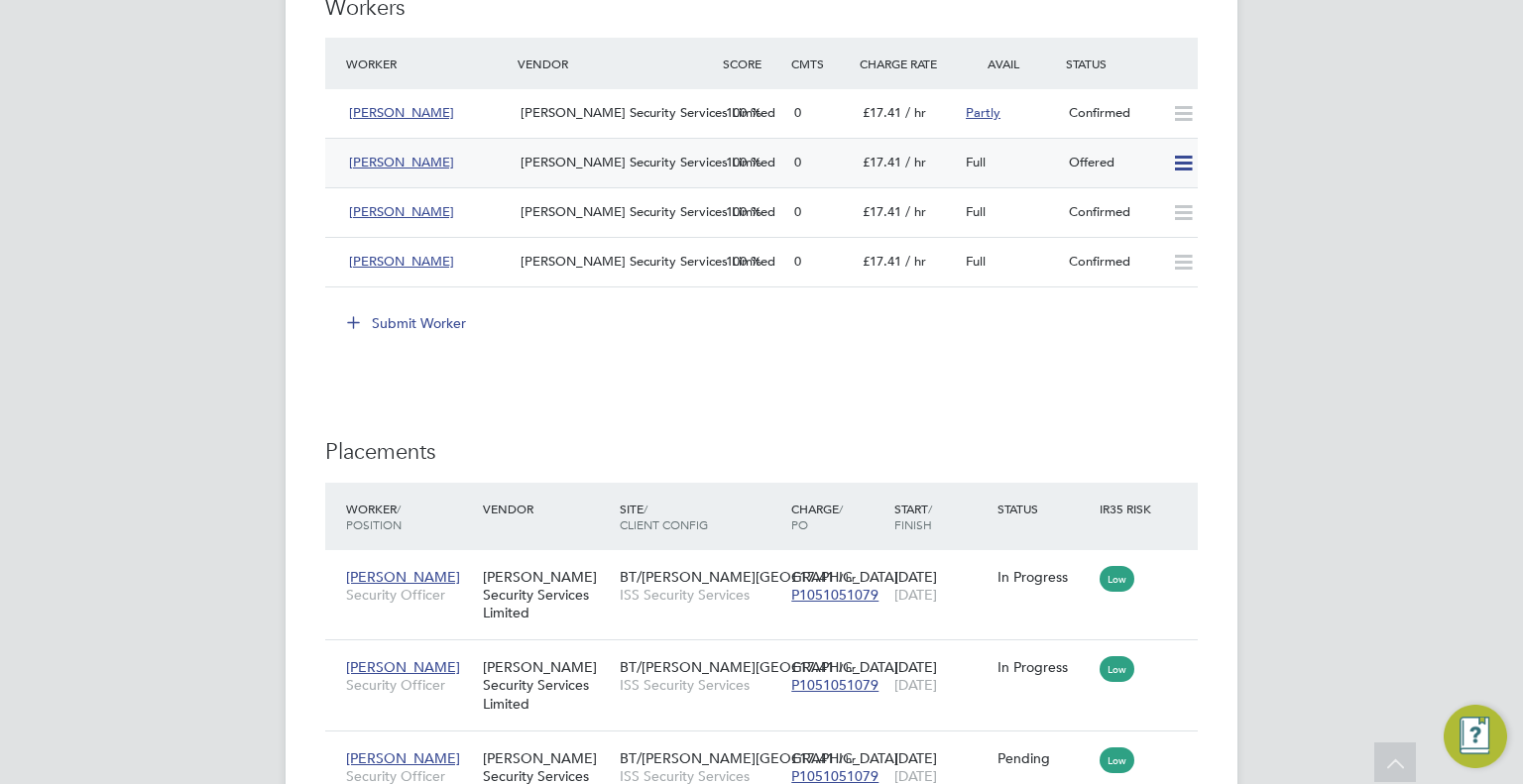 click 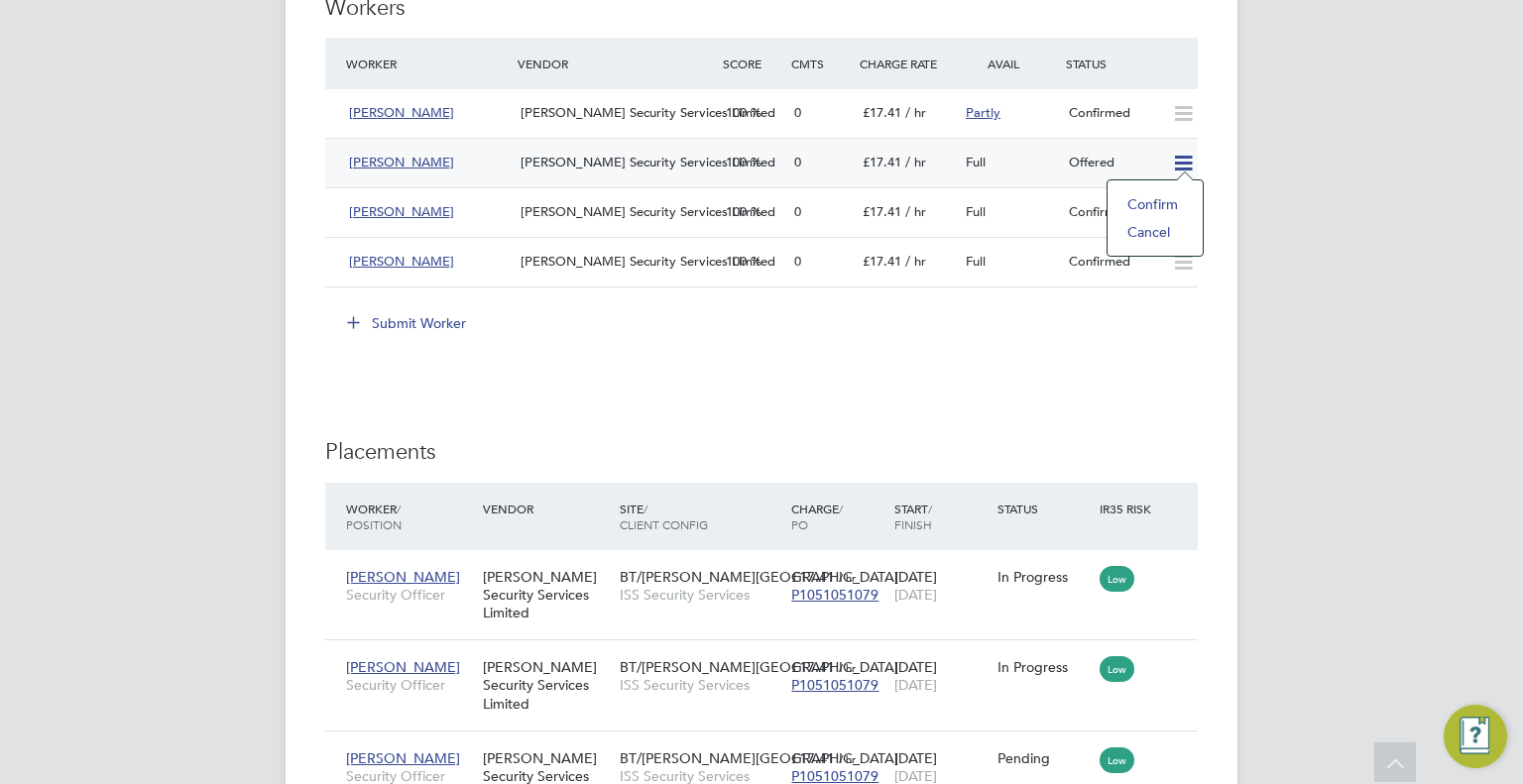 click on "Confirm" 